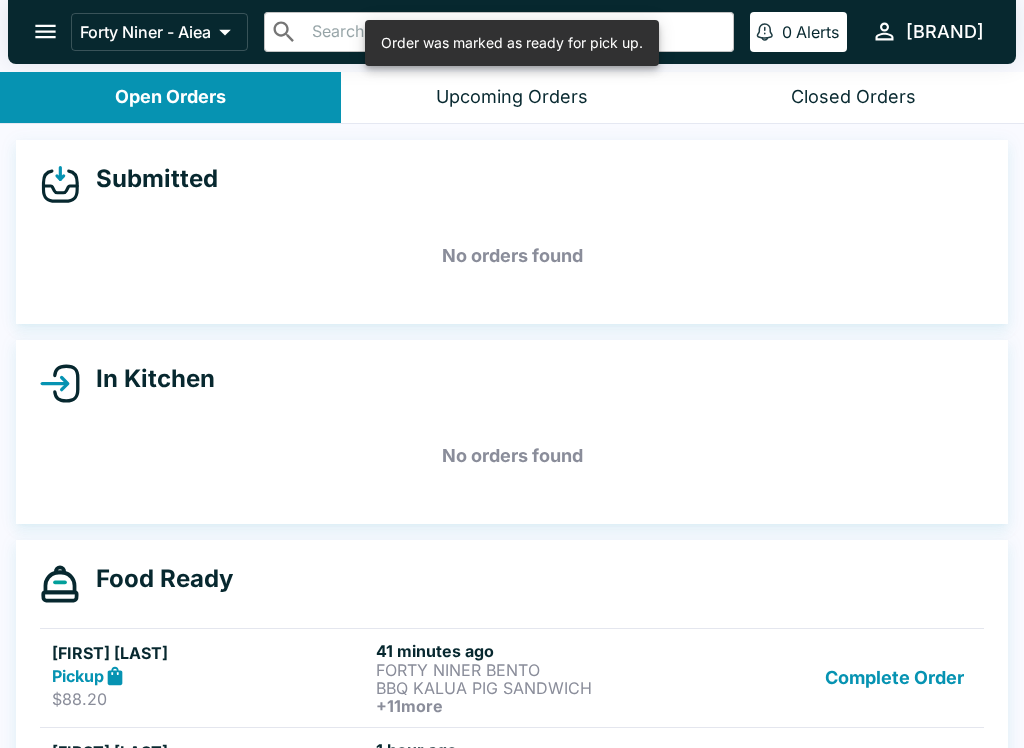 scroll, scrollTop: 0, scrollLeft: 0, axis: both 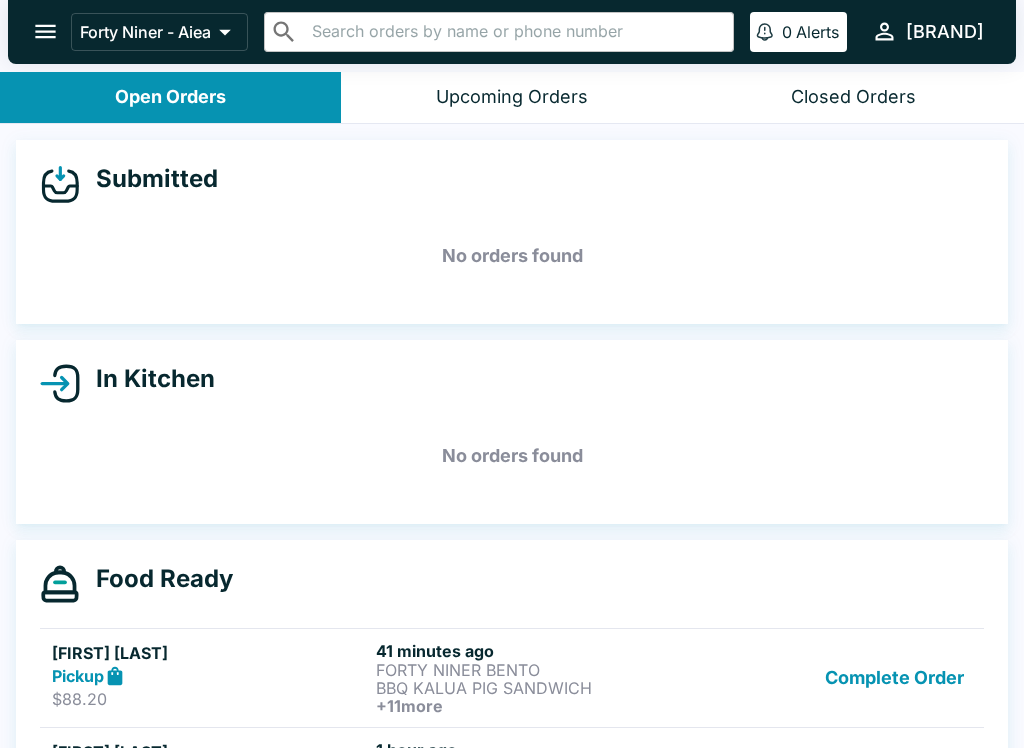 click 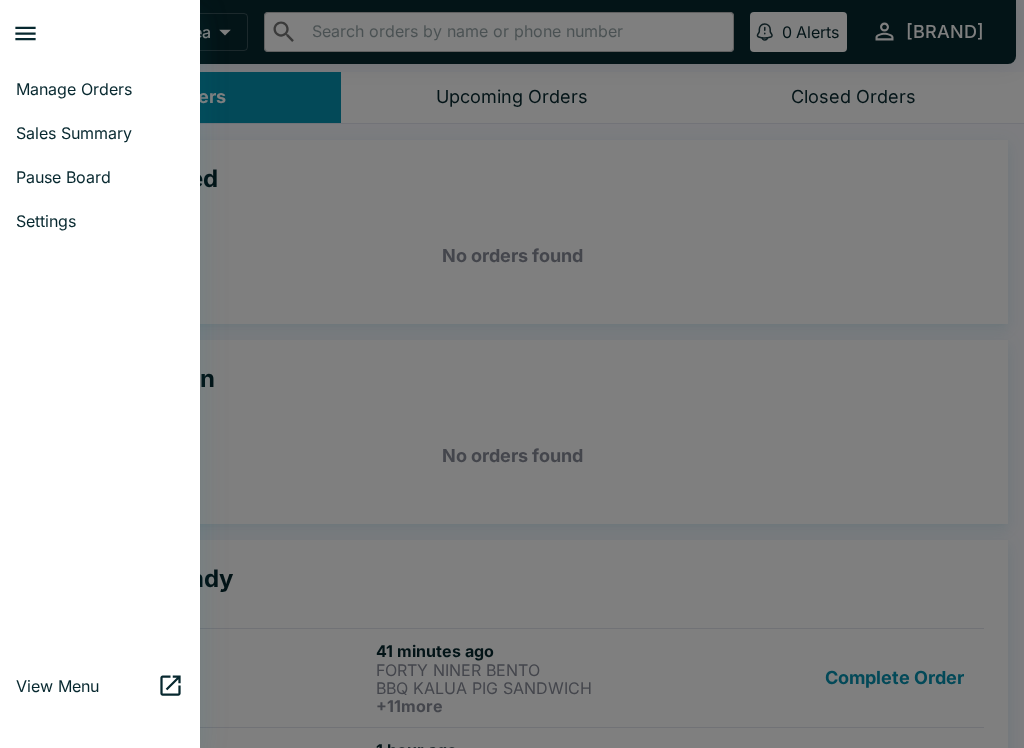 click on "Sales Summary" at bounding box center [100, 133] 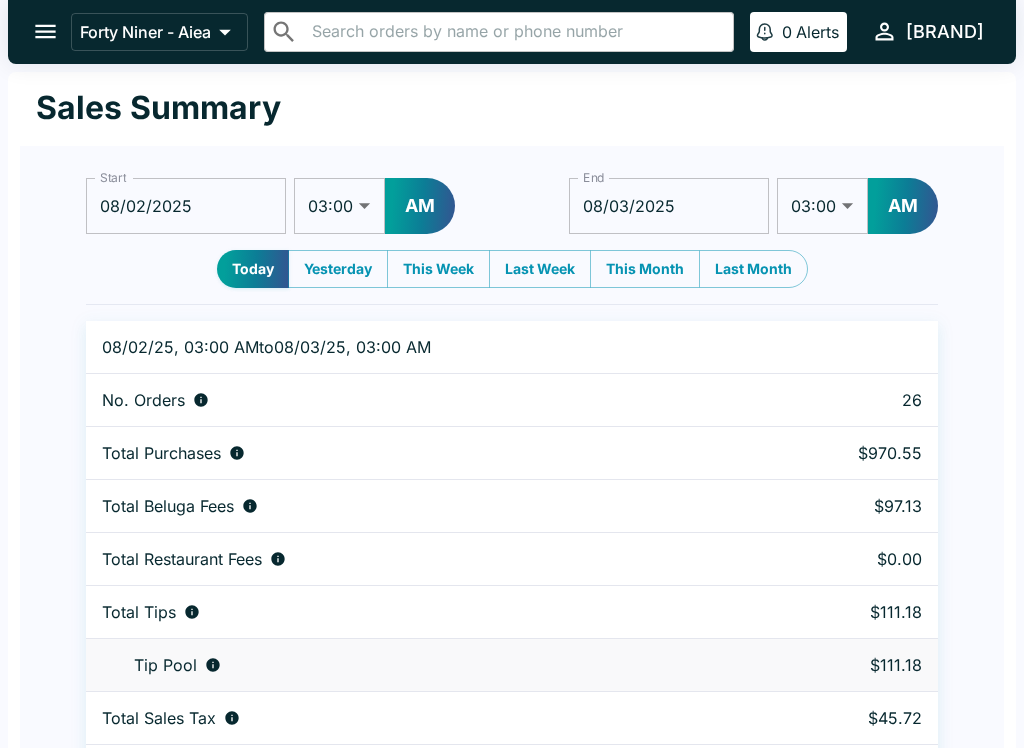click 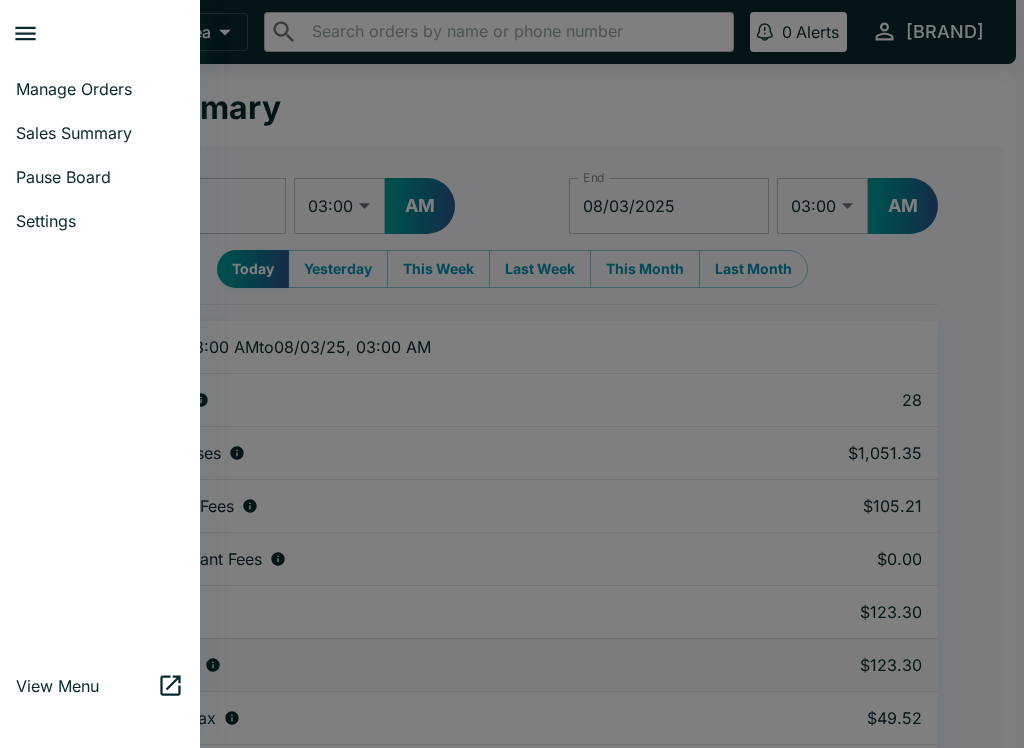 click at bounding box center [512, 374] 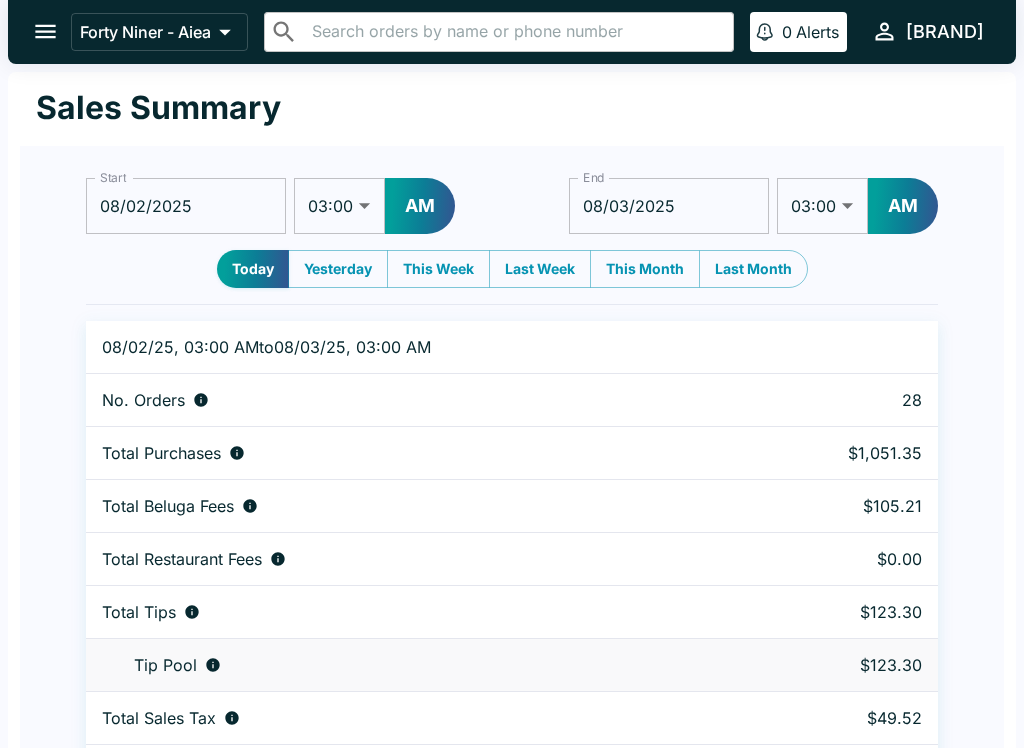 click at bounding box center [45, 31] 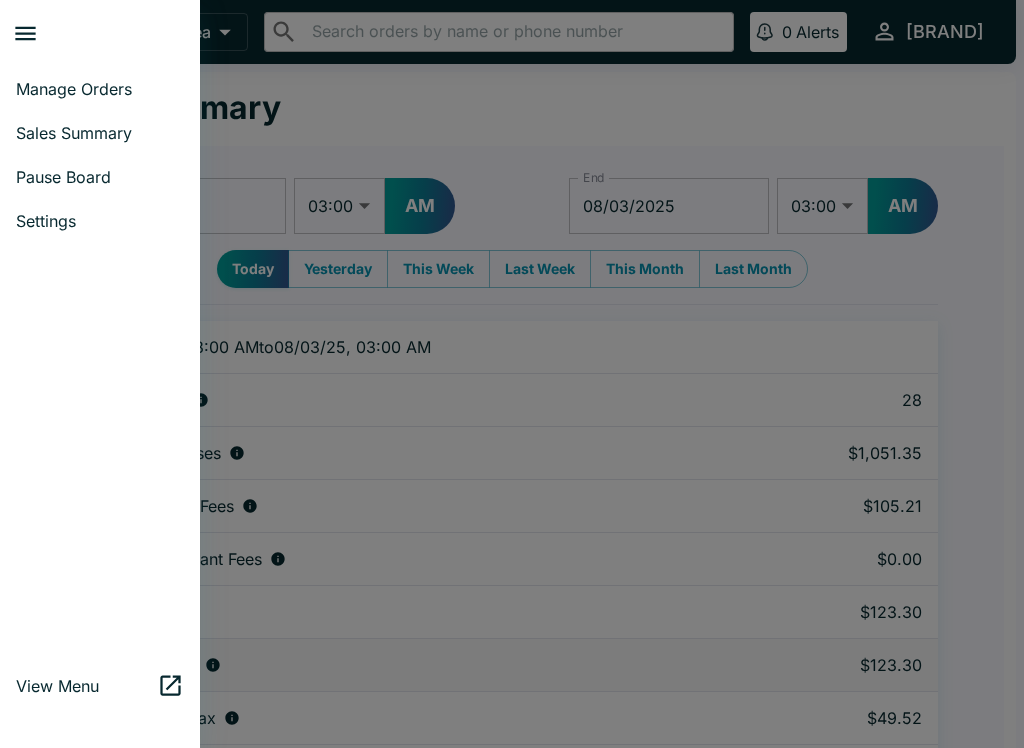 click on "Manage Orders" at bounding box center (100, 89) 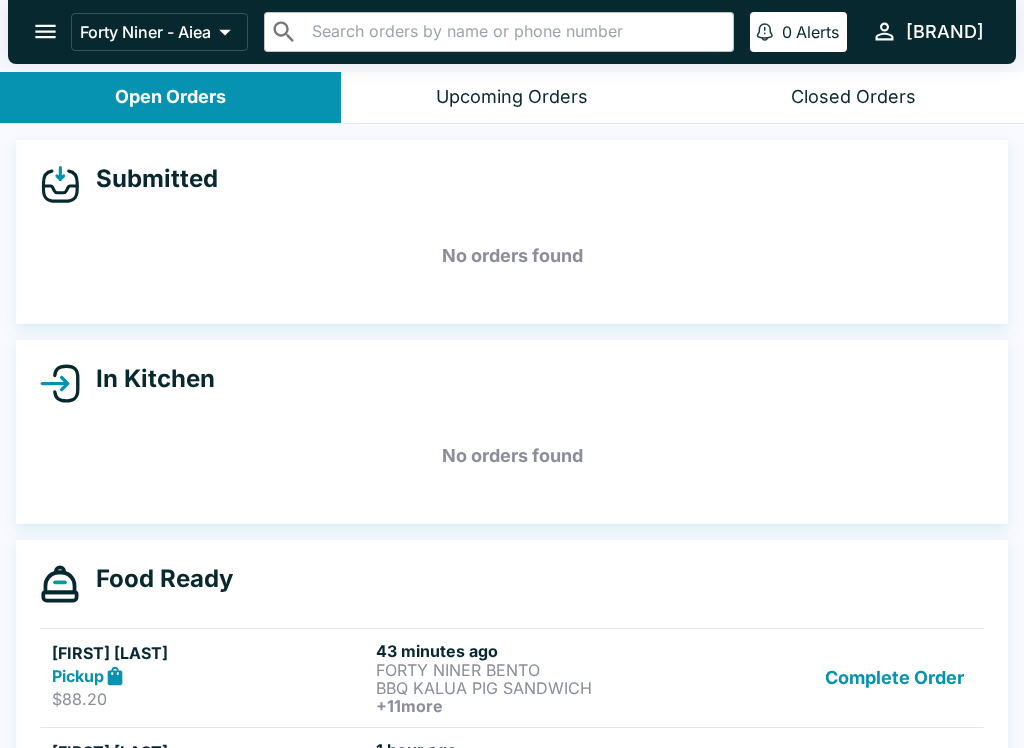 click 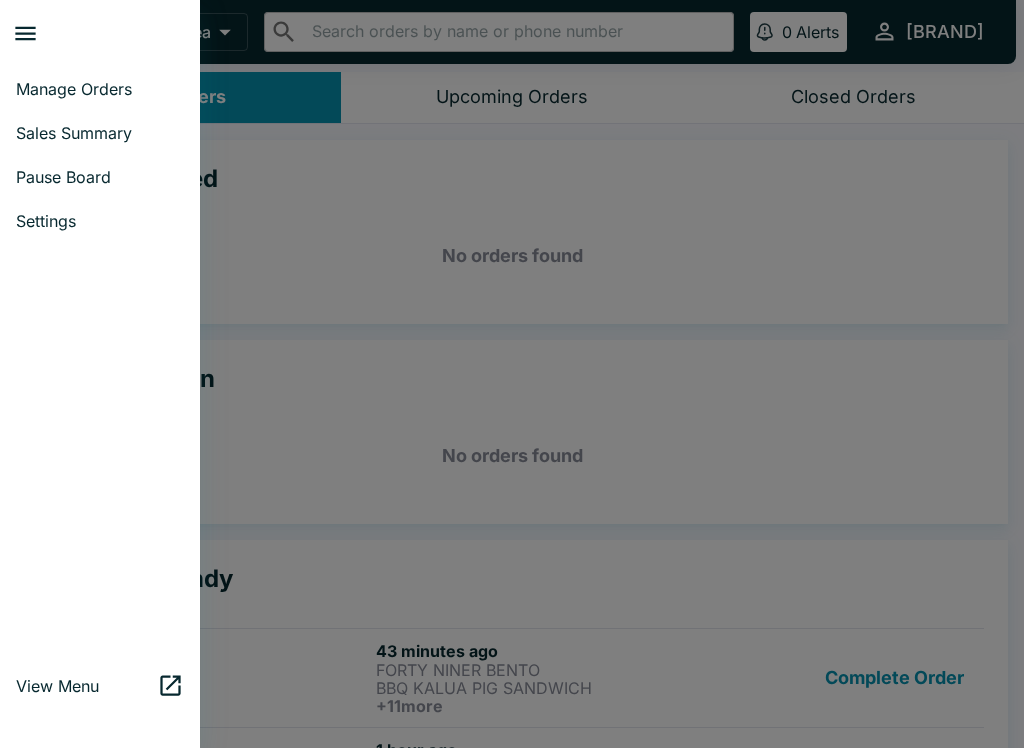 click on "Pause Board" at bounding box center [100, 177] 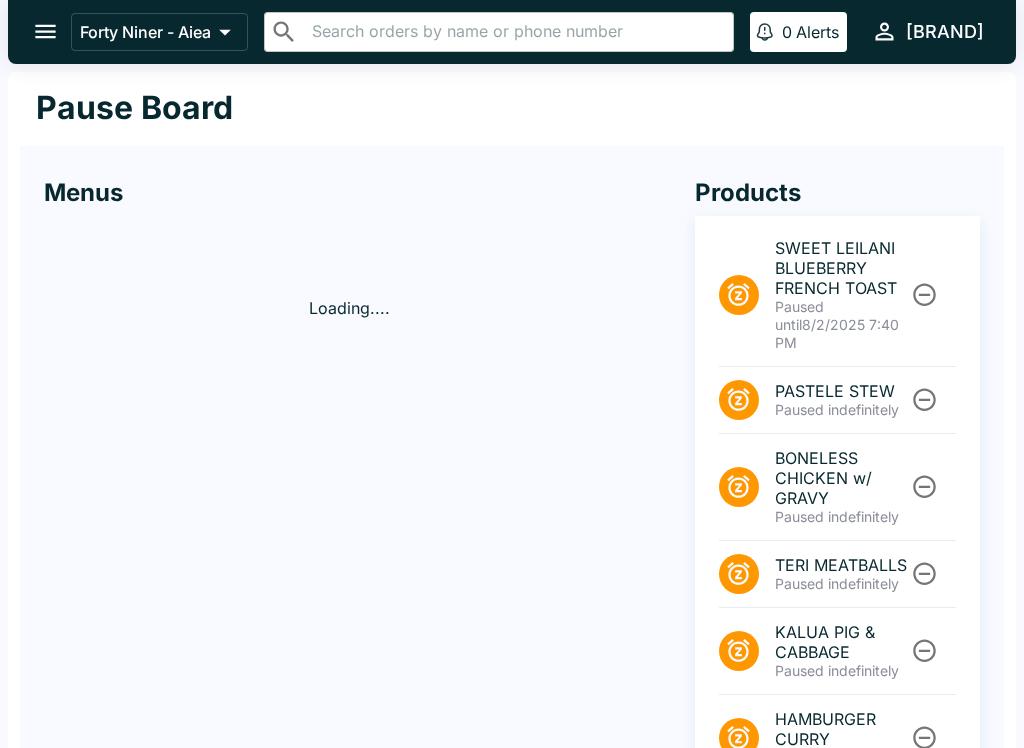 click 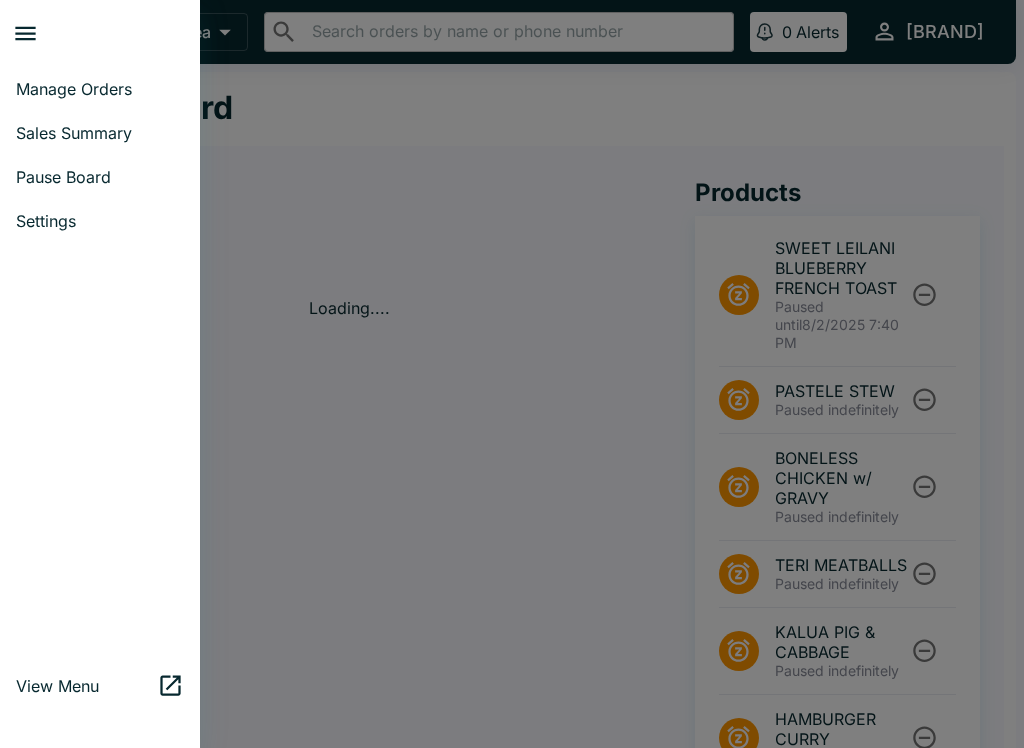 click on "Sales Summary" at bounding box center (100, 133) 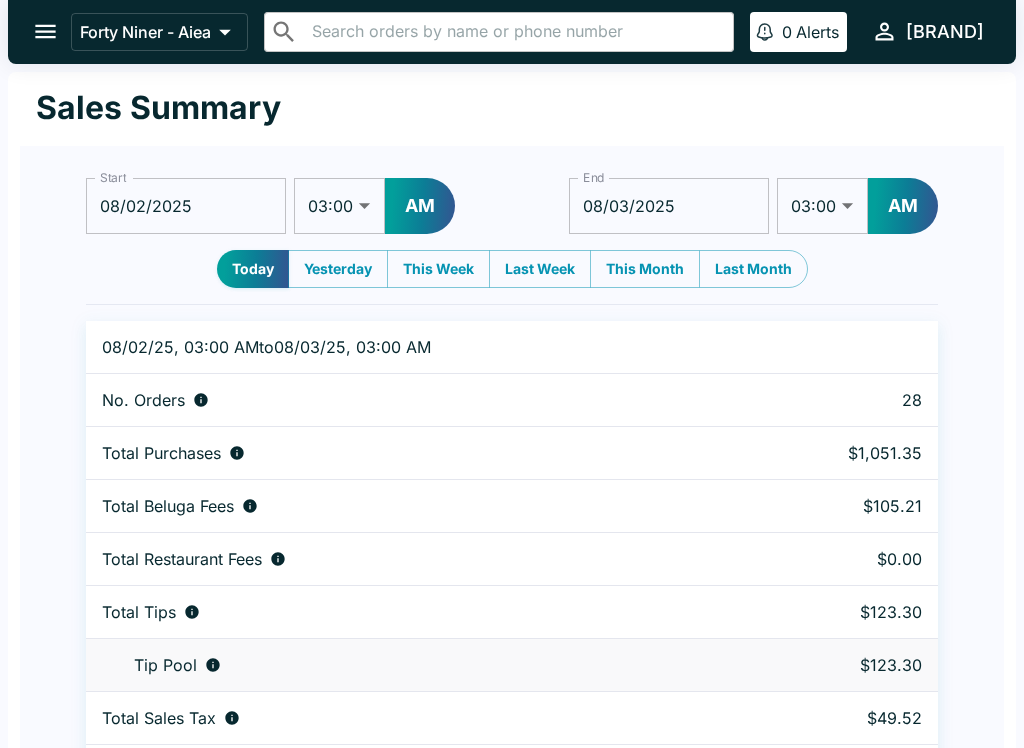 click 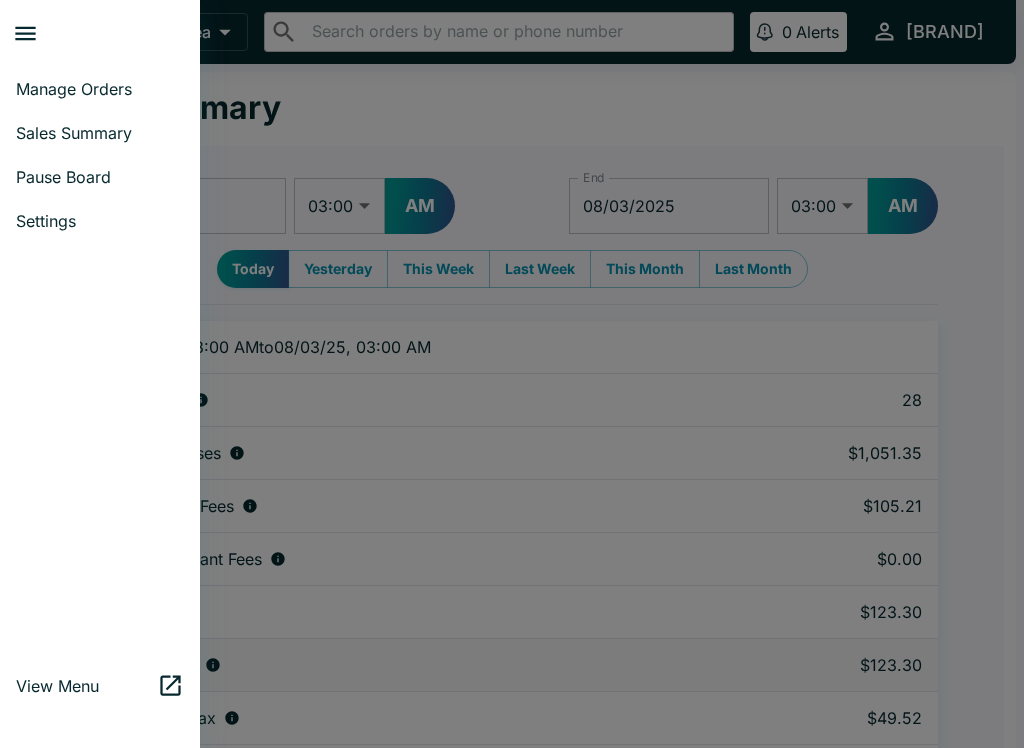click on "Manage Orders" at bounding box center [100, 89] 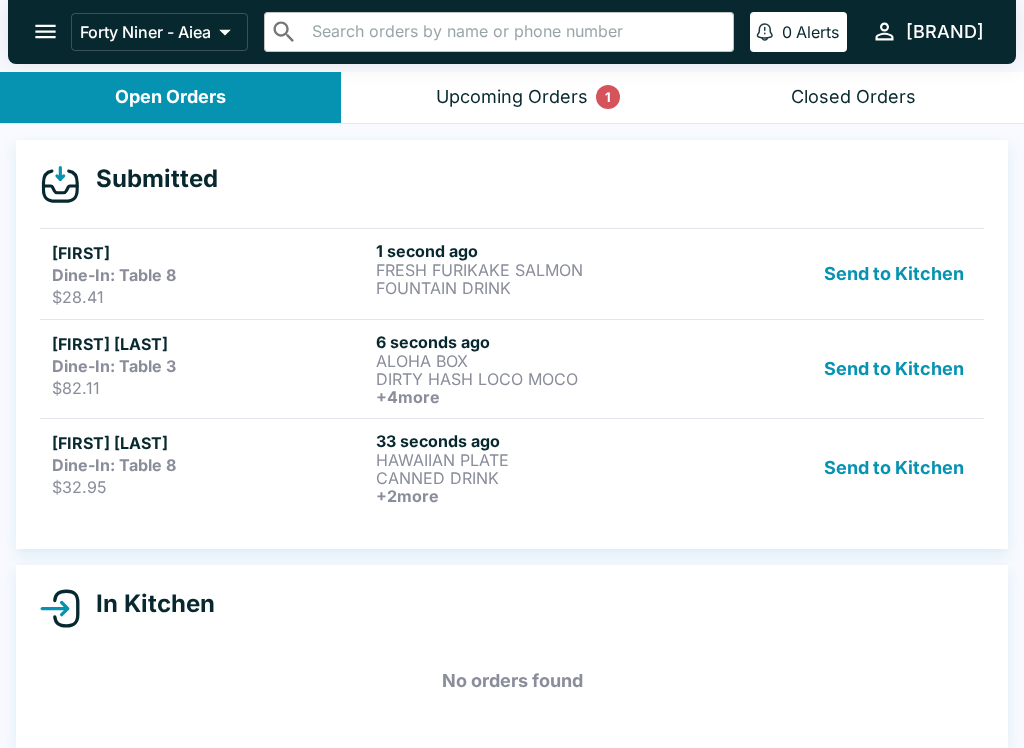 click on "[FIRST]  Dine-In: Table 8 $[PRICE] [TIME] HAWAIIAN PLATE CANNED DRINK + 2  more Send to Kitchen" at bounding box center (512, 467) 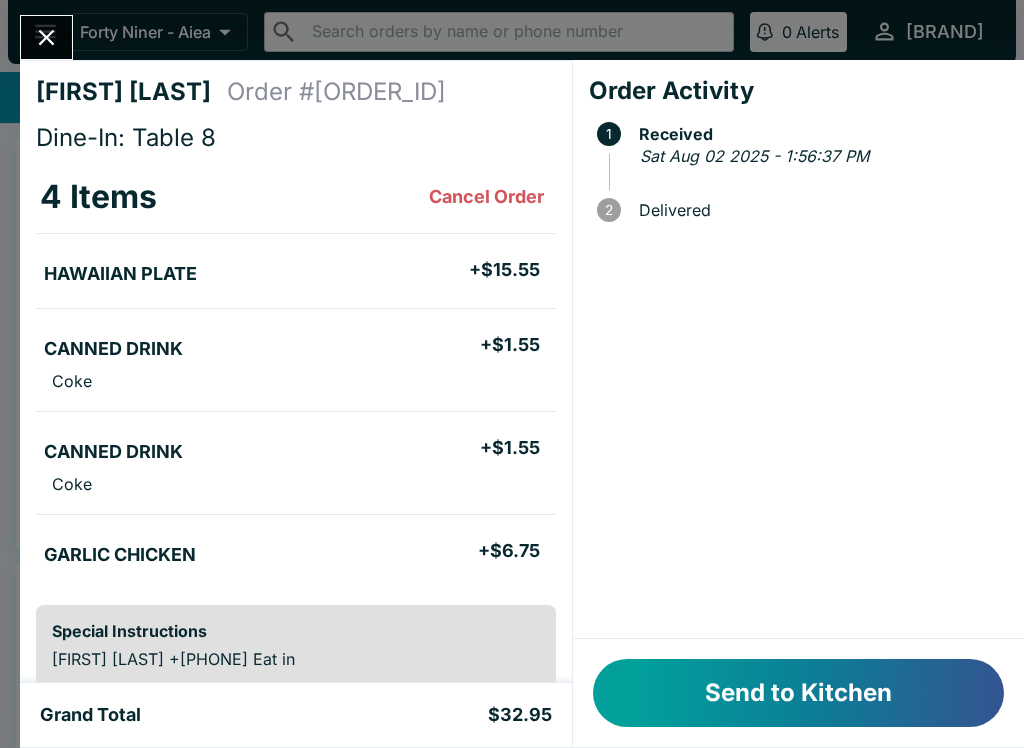 click on "Send to Kitchen" at bounding box center [798, 693] 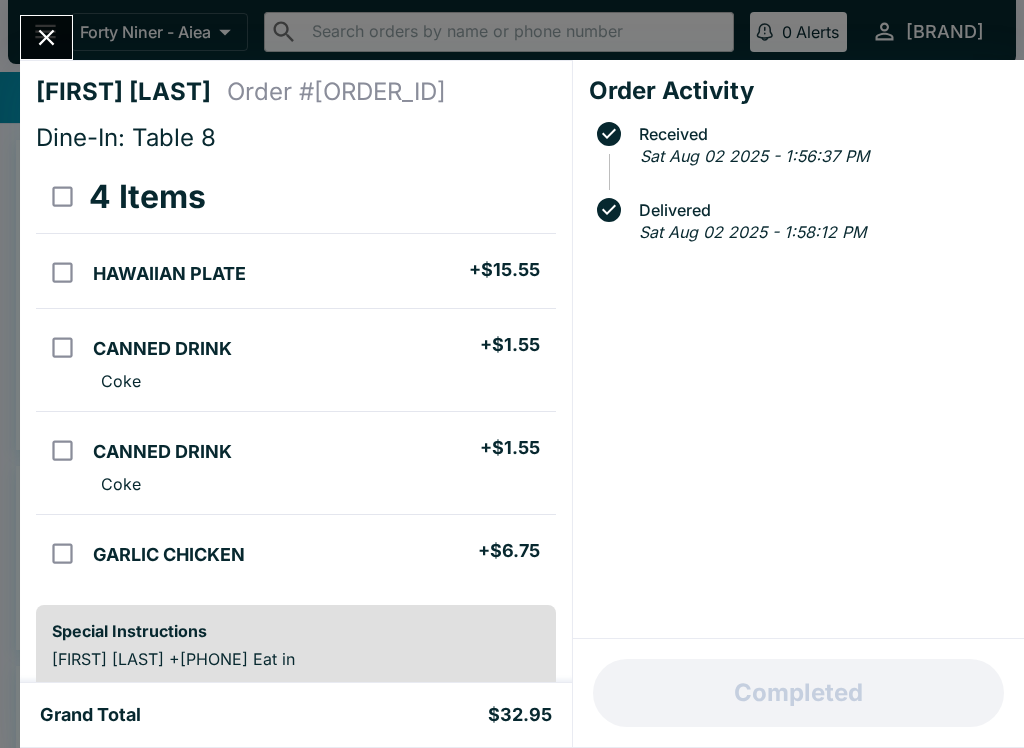 click at bounding box center (46, 37) 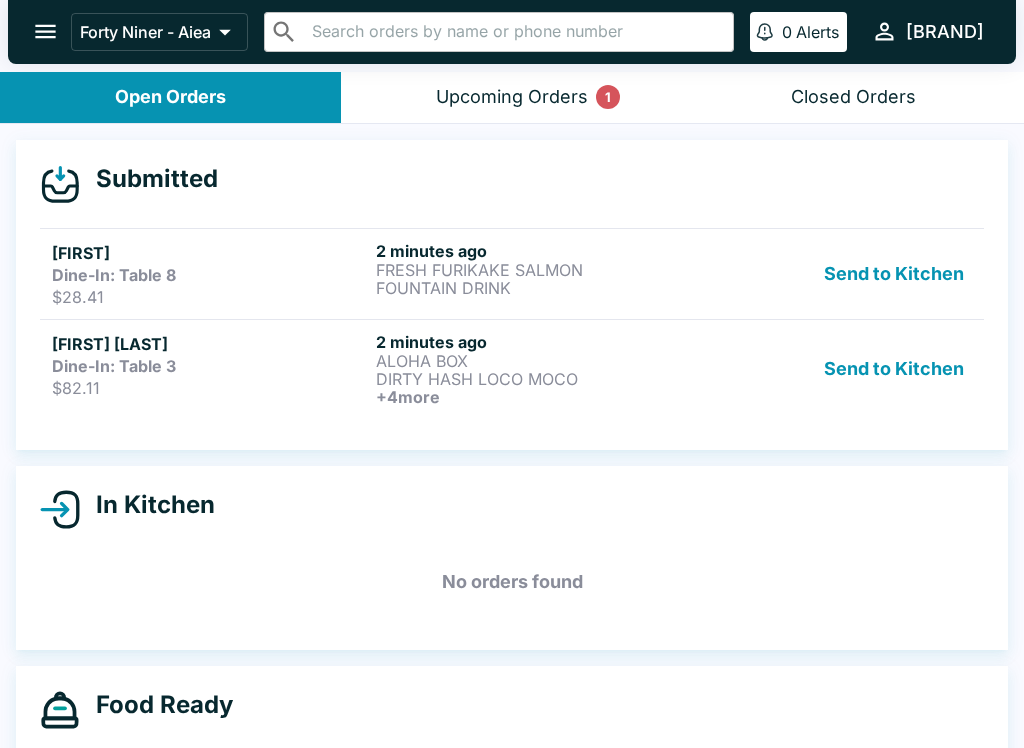 click on "DIRTY HASH LOCO MOCO" at bounding box center [534, 379] 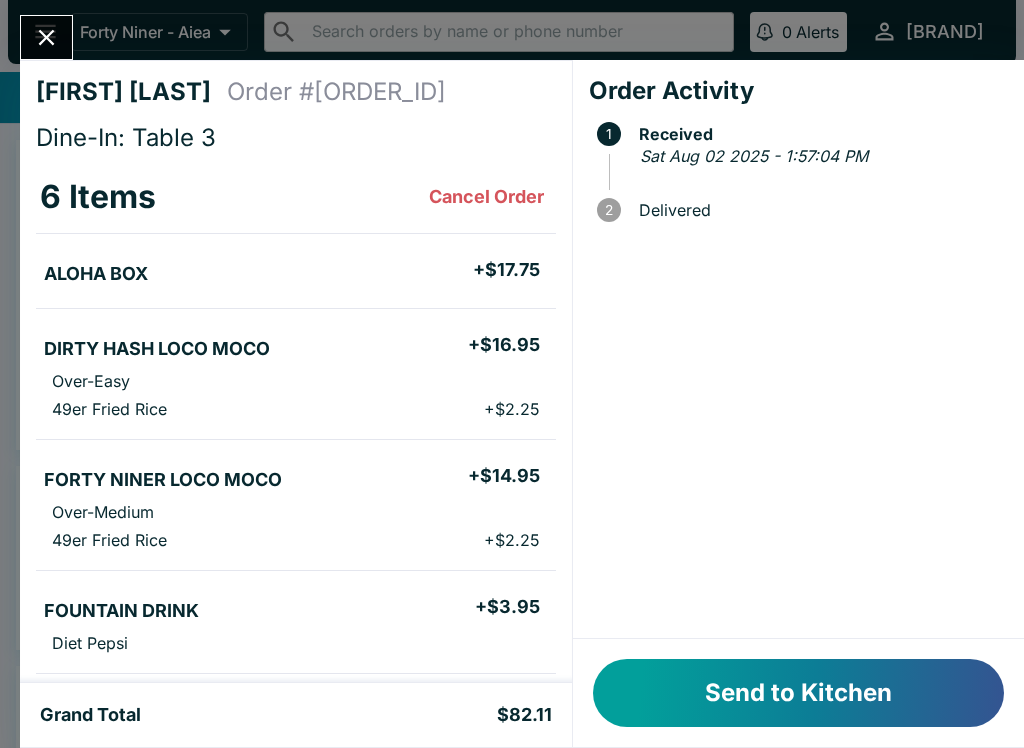 click on "Send to Kitchen" at bounding box center [798, 693] 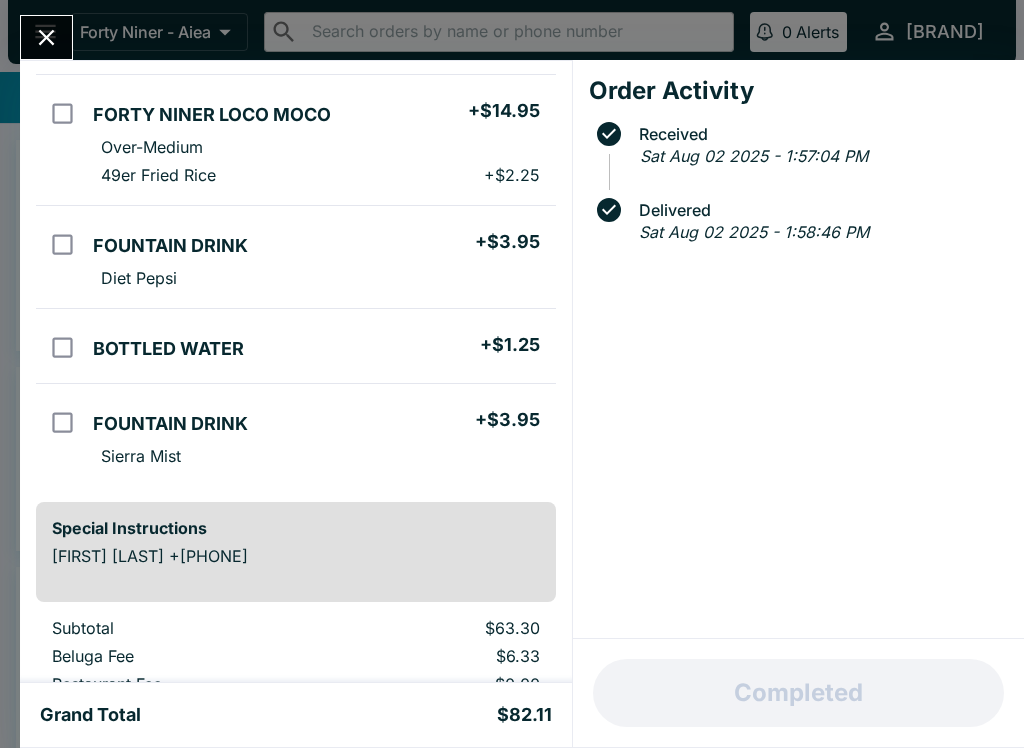 scroll, scrollTop: 366, scrollLeft: 0, axis: vertical 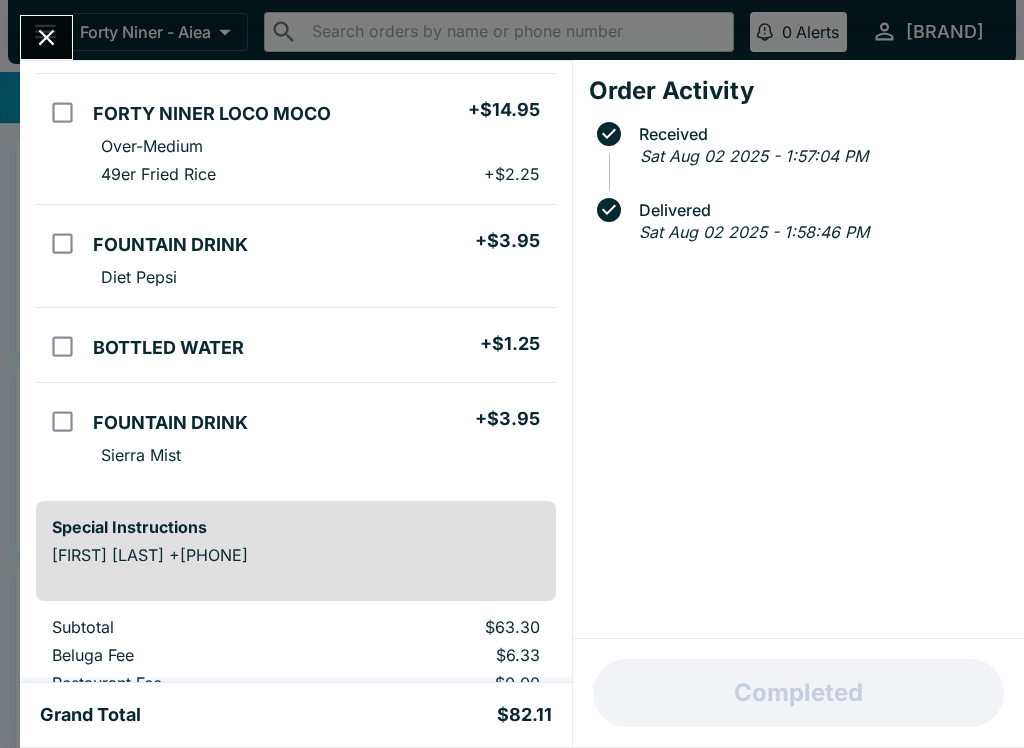 click 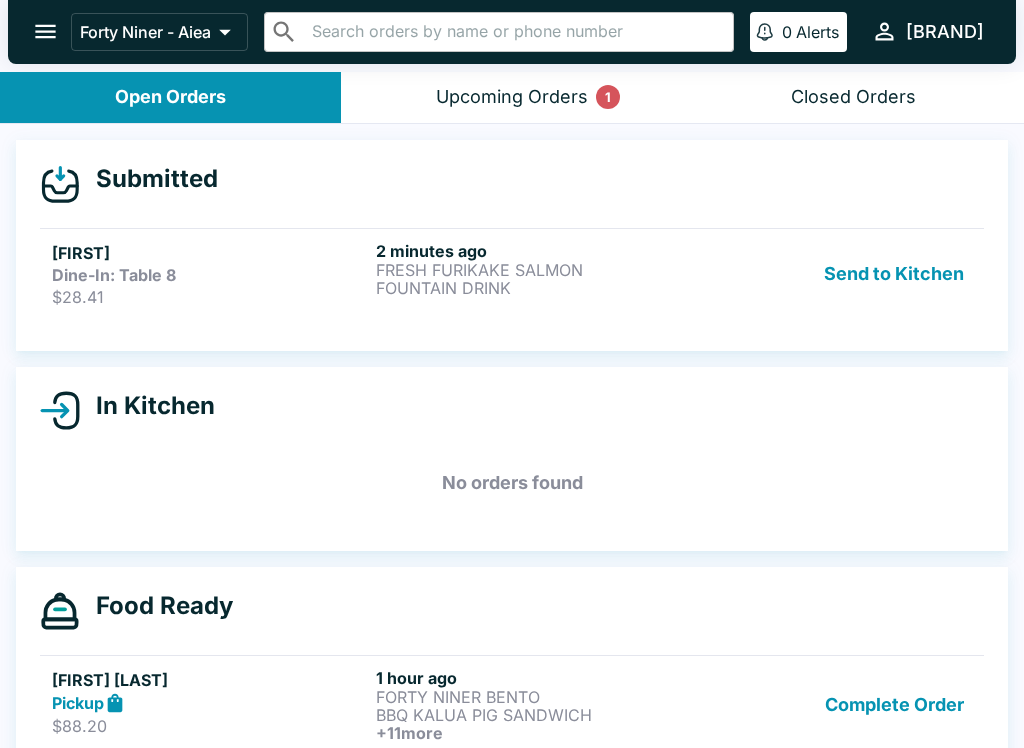 click on "$28.41" at bounding box center [210, 297] 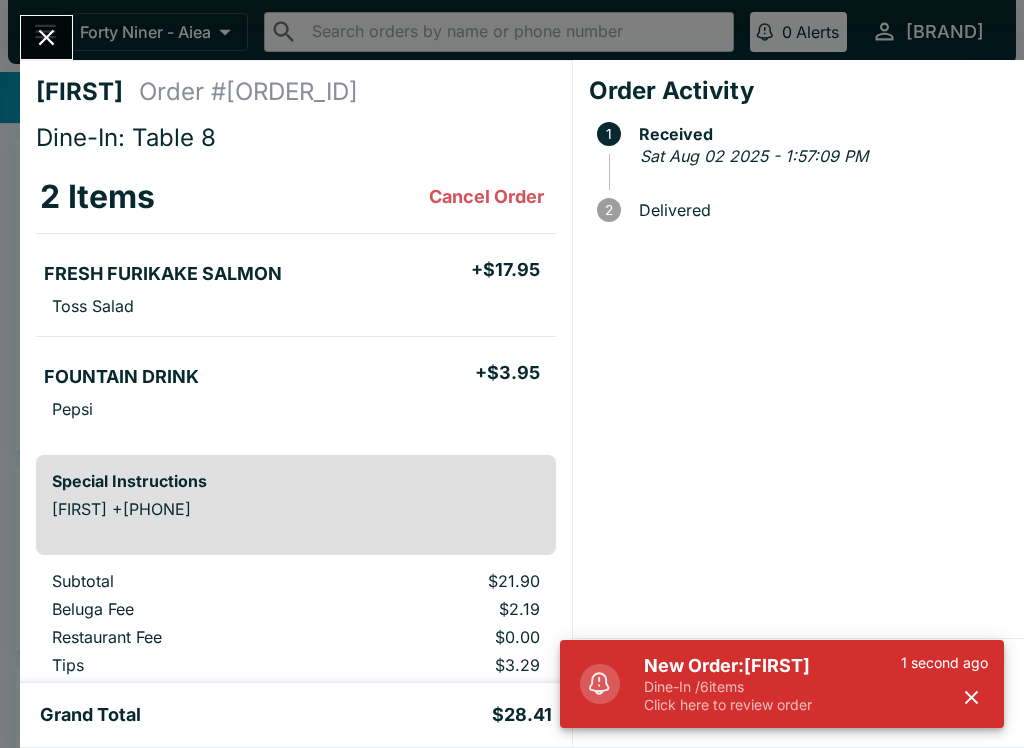 click at bounding box center [971, 697] 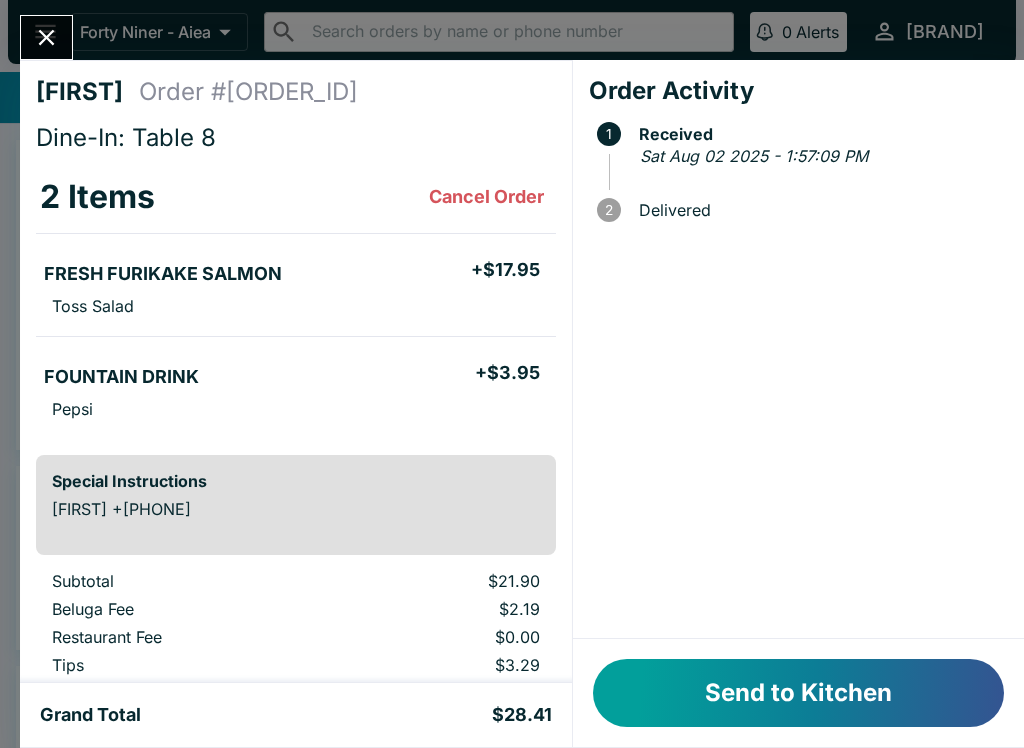 click on "Send to Kitchen" at bounding box center [798, 693] 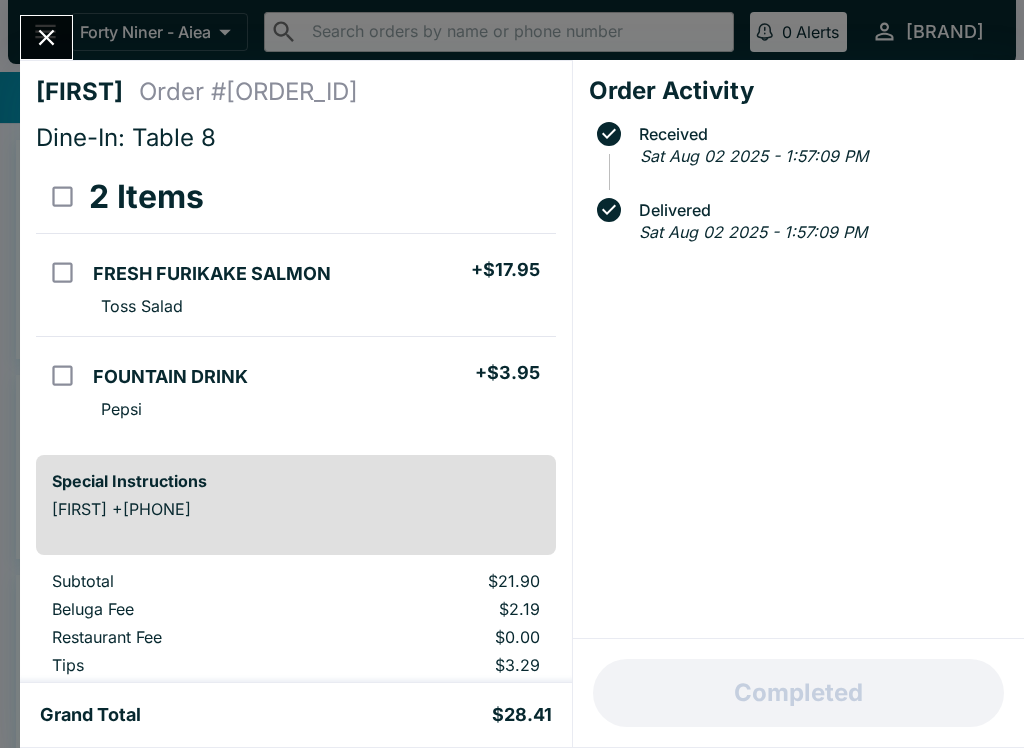 click 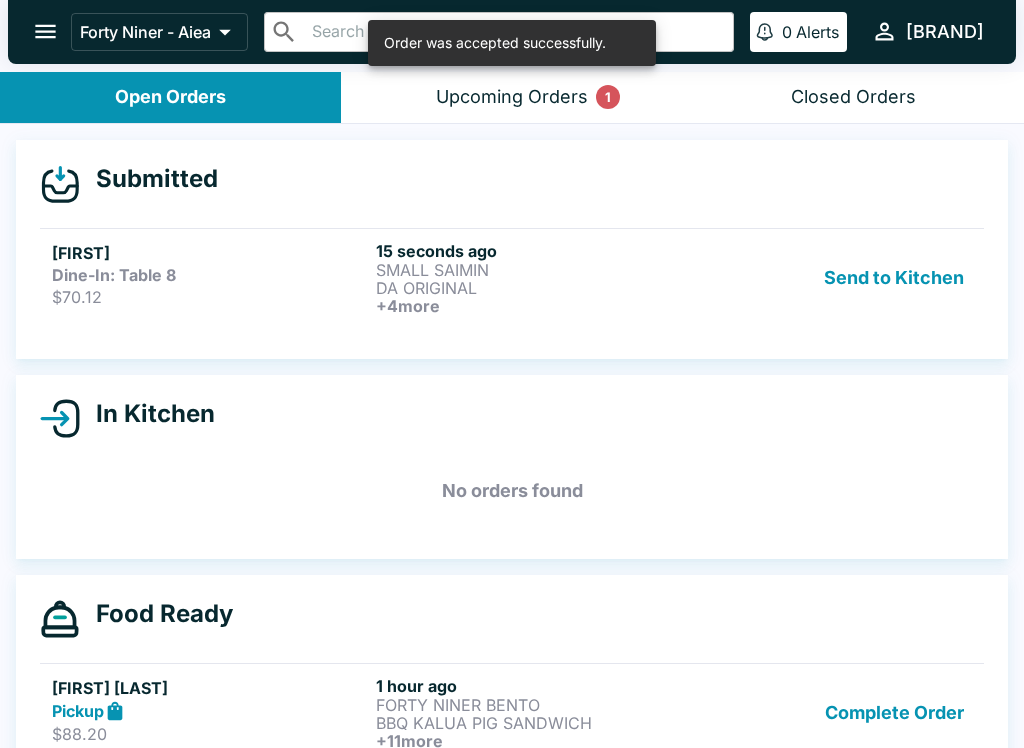click on "[FIRST]  Dine-In: Table 8 $[PRICE]" at bounding box center [210, 278] 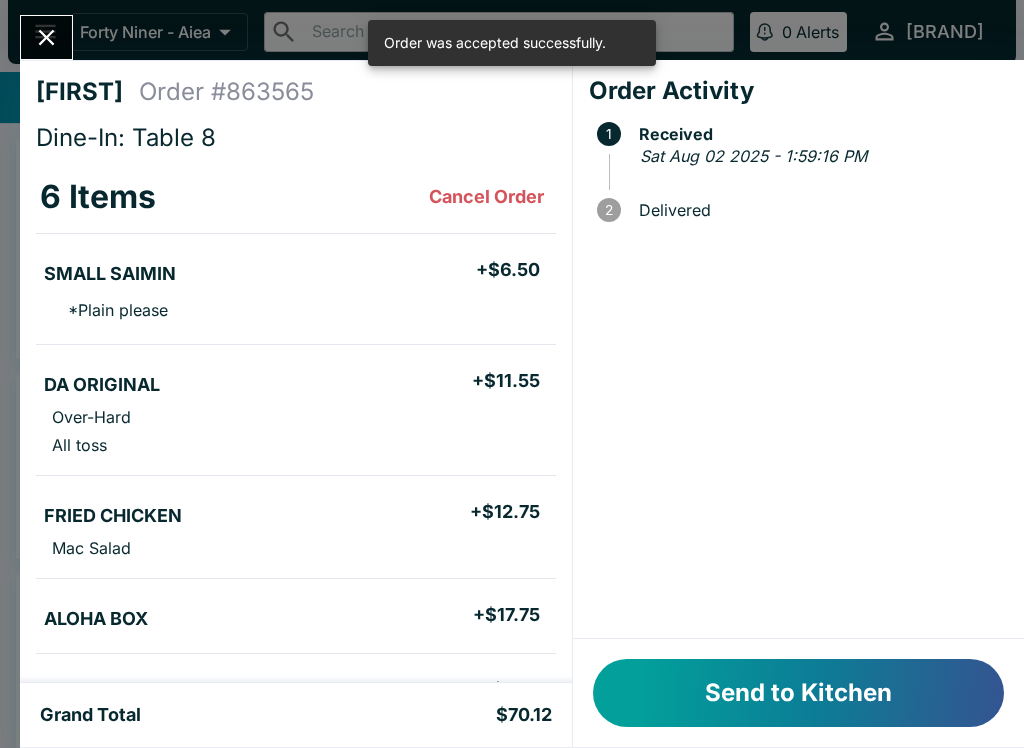 click on "Send to Kitchen" at bounding box center (798, 693) 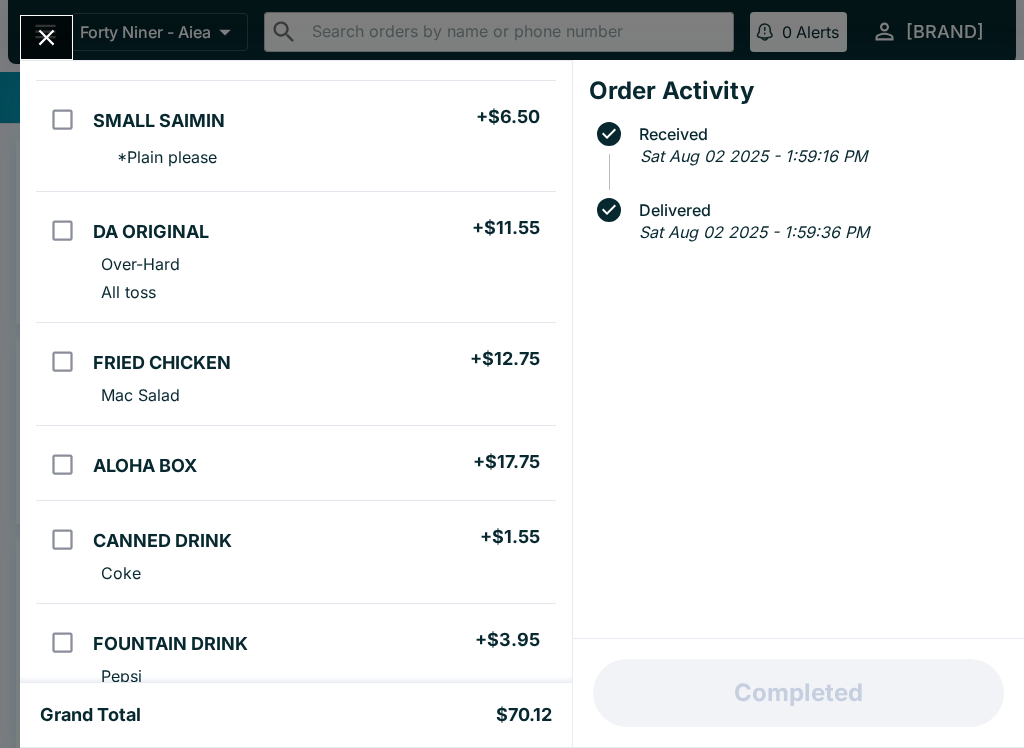 scroll, scrollTop: 188, scrollLeft: 0, axis: vertical 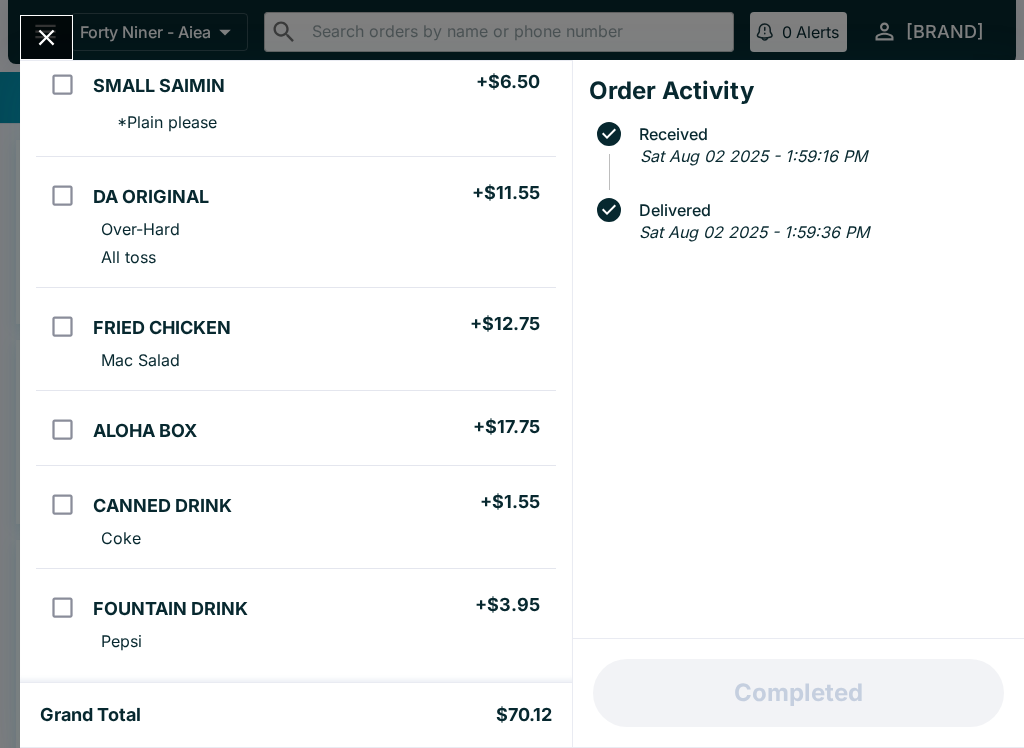 click 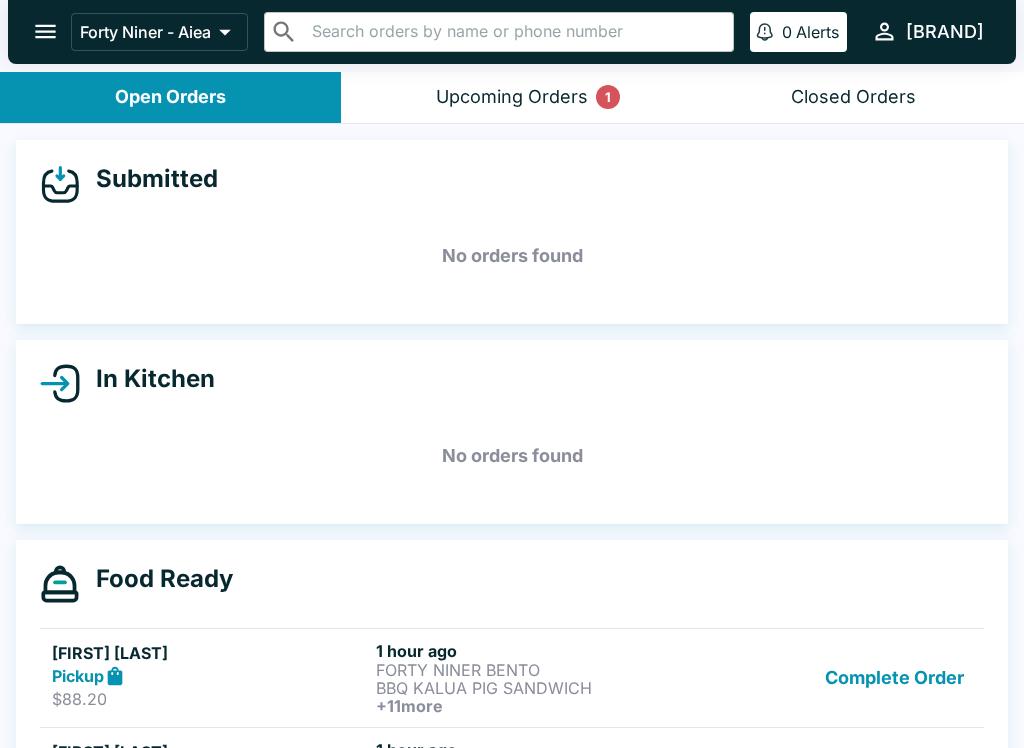 click on "Upcoming Orders 1" at bounding box center [512, 97] 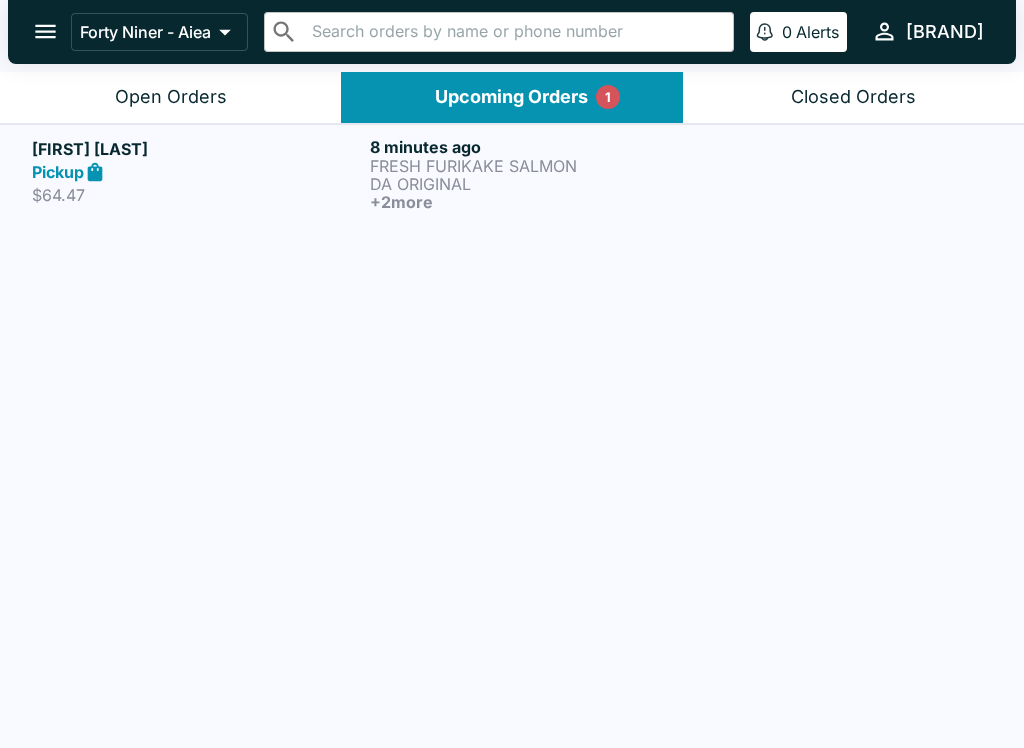 click on "+ 2  more" at bounding box center [535, 202] 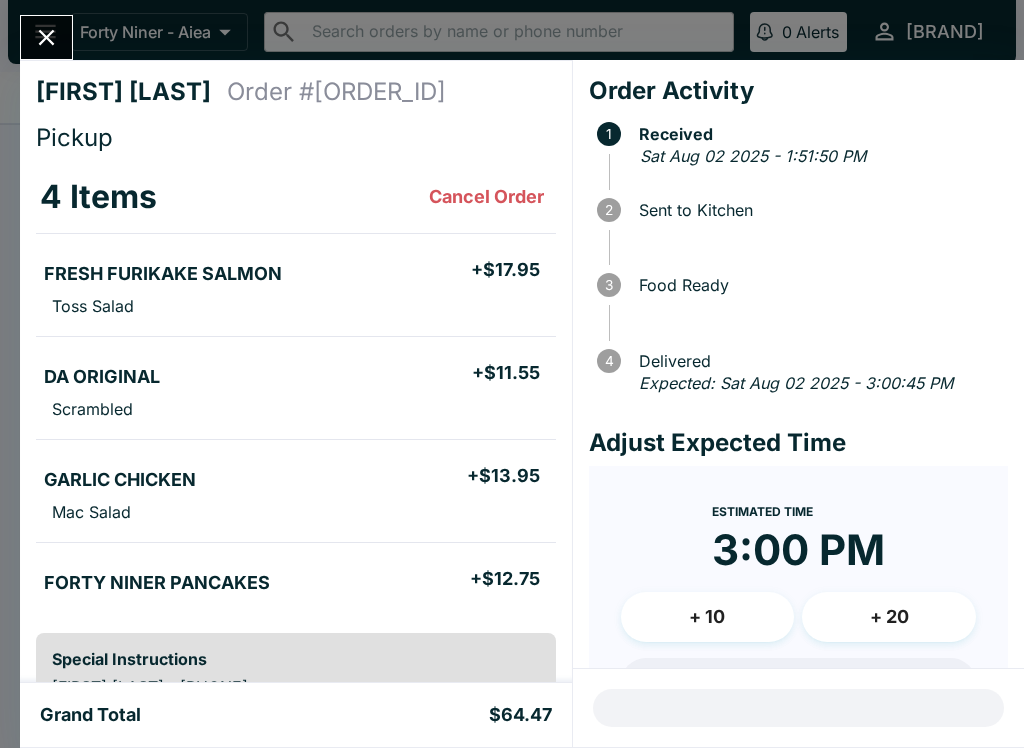 click 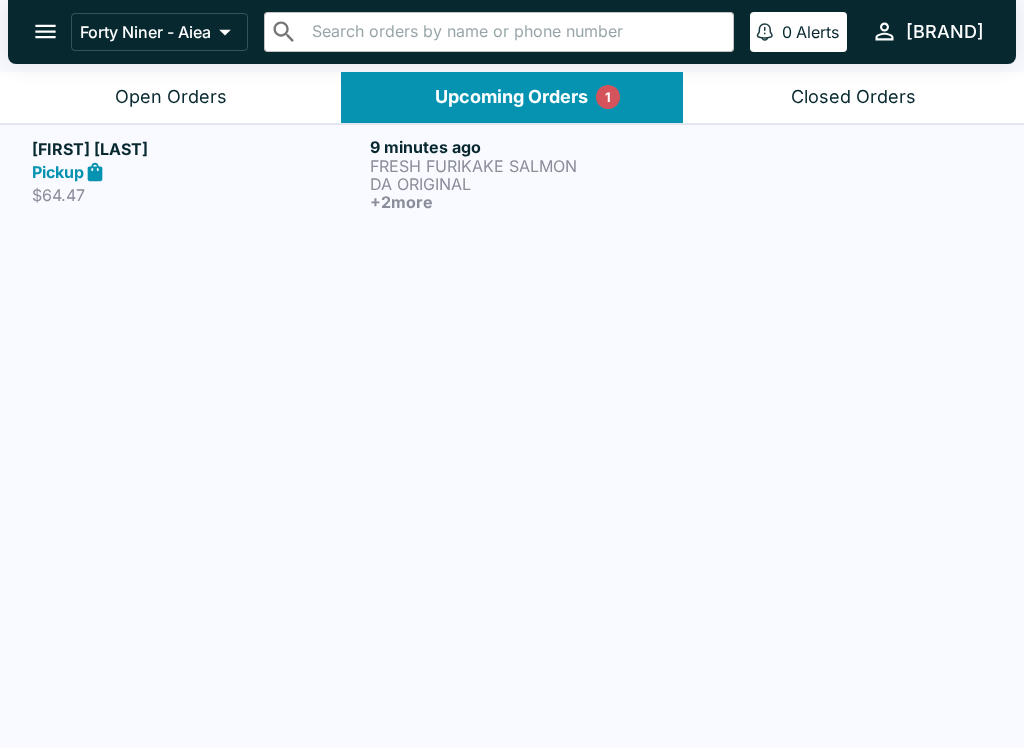 click on "Closed Orders" at bounding box center (853, 97) 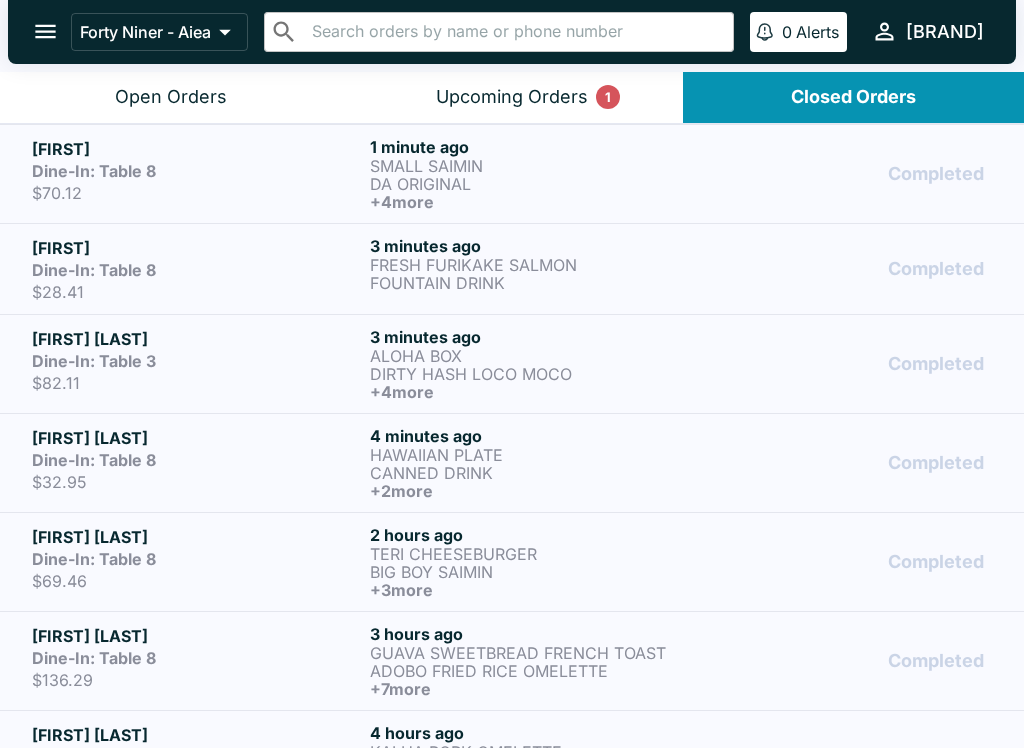 click on "Completed" at bounding box center [850, 269] 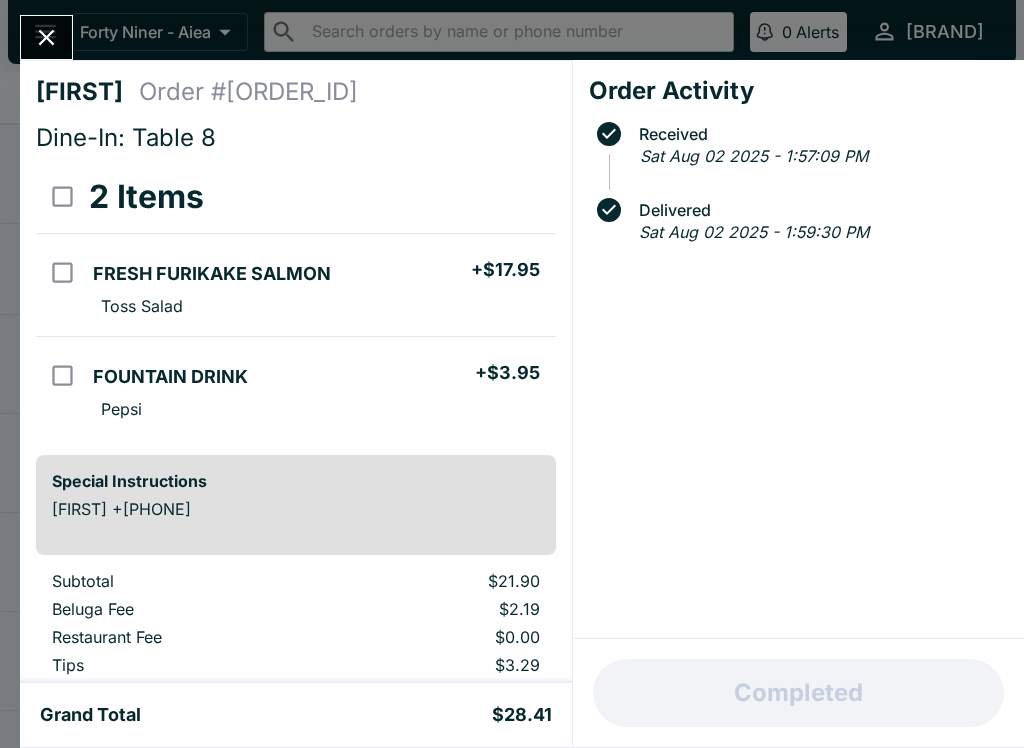 click at bounding box center [46, 37] 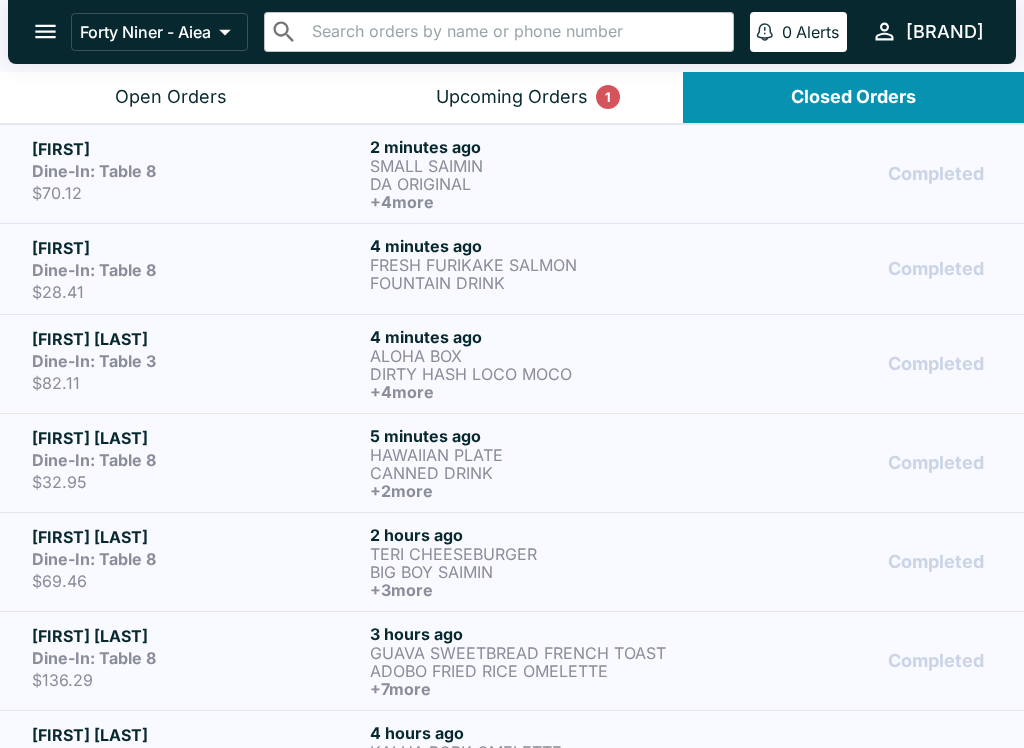 click on "$70.12" at bounding box center [197, 193] 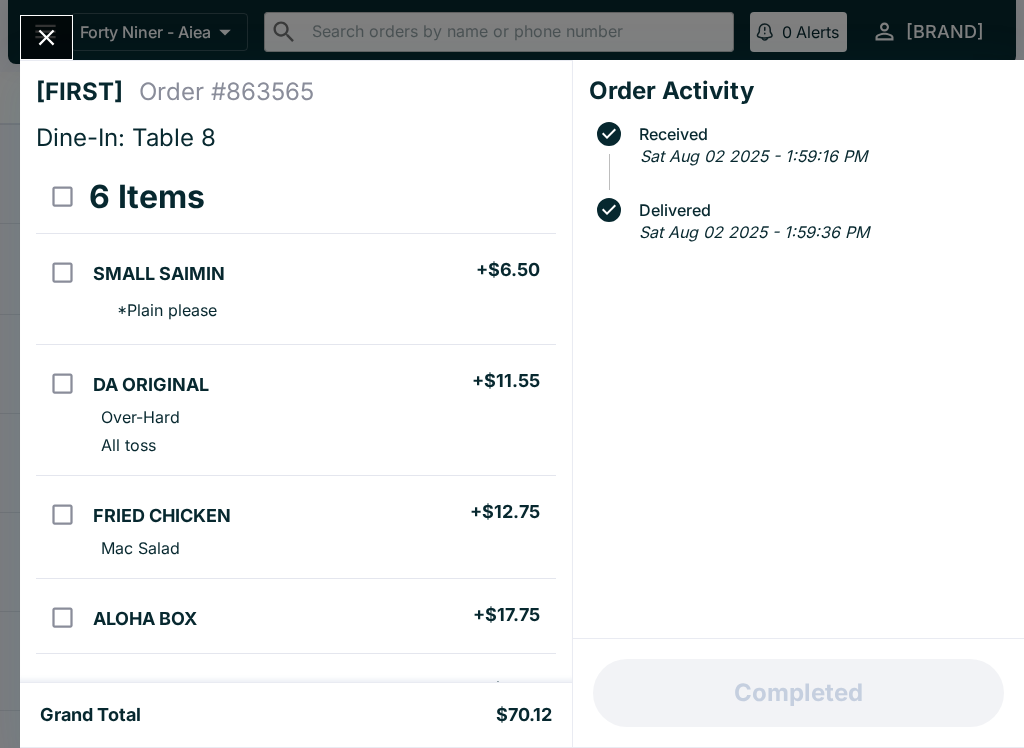 click at bounding box center [46, 37] 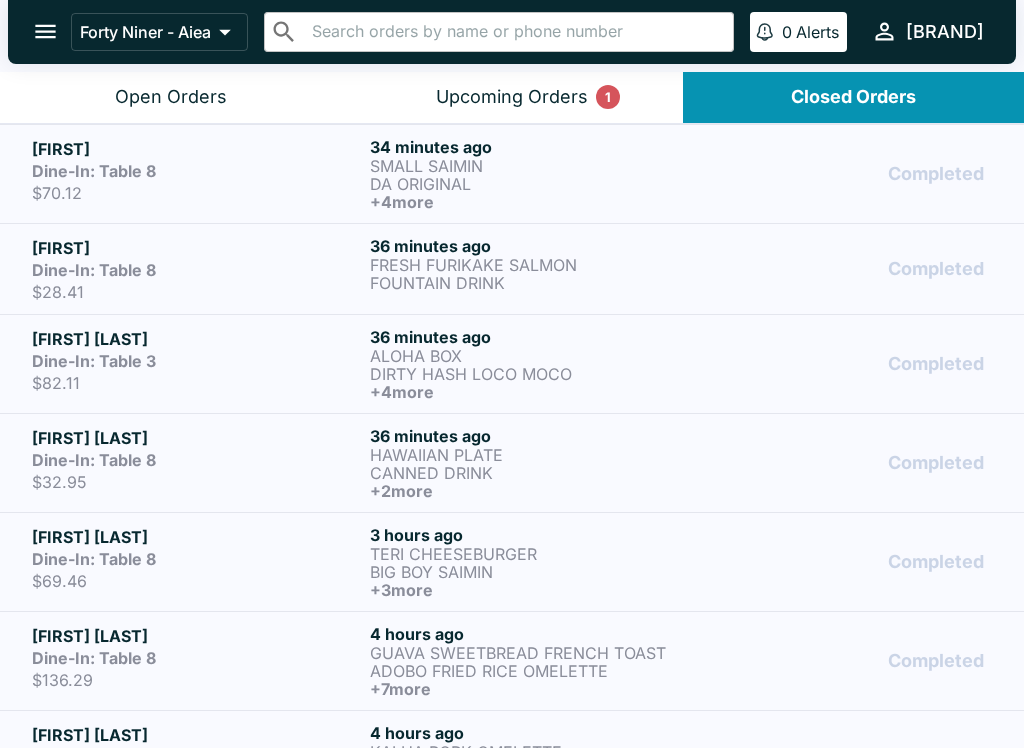 click on "Open Orders" at bounding box center [170, 97] 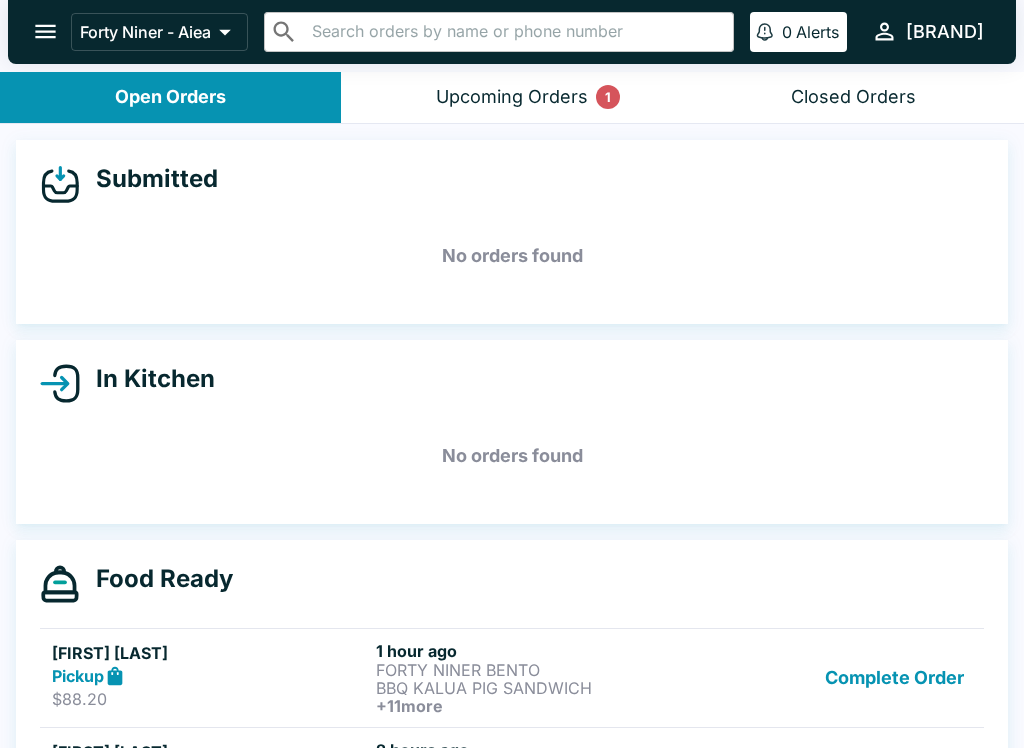 click on "Upcoming Orders 1" at bounding box center (512, 97) 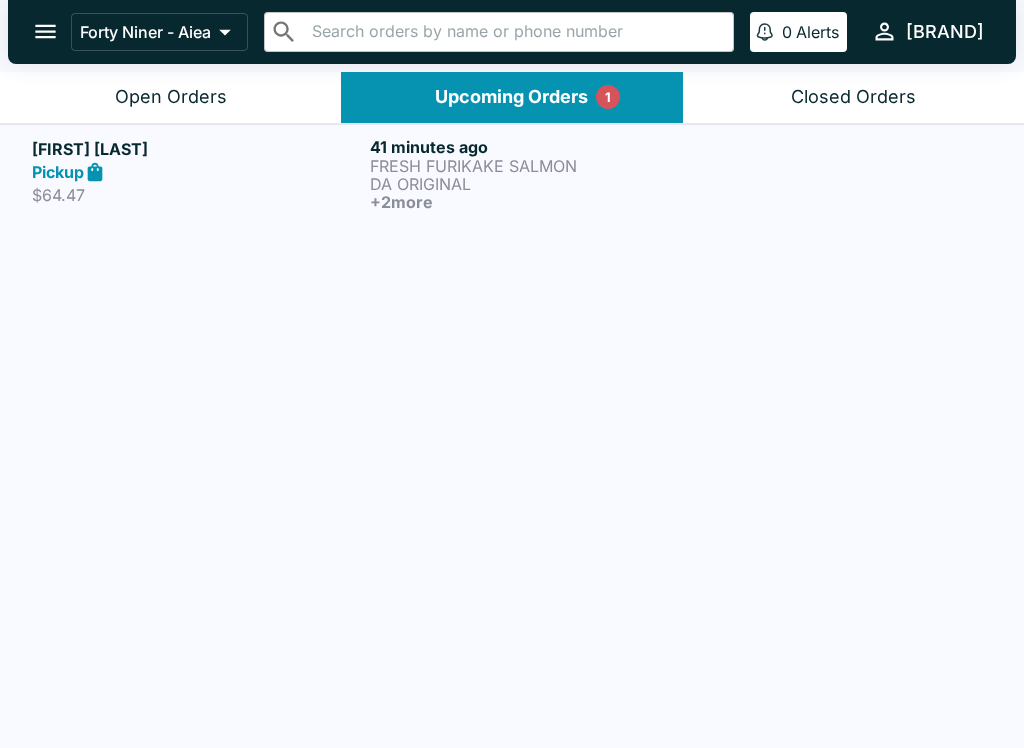 click on "[FIRST] [LAST] Pickup $[PRICE] [TIME] FRESH FURIKAKE SALMON DA ORIGINAL + 2 more" at bounding box center (512, 173) 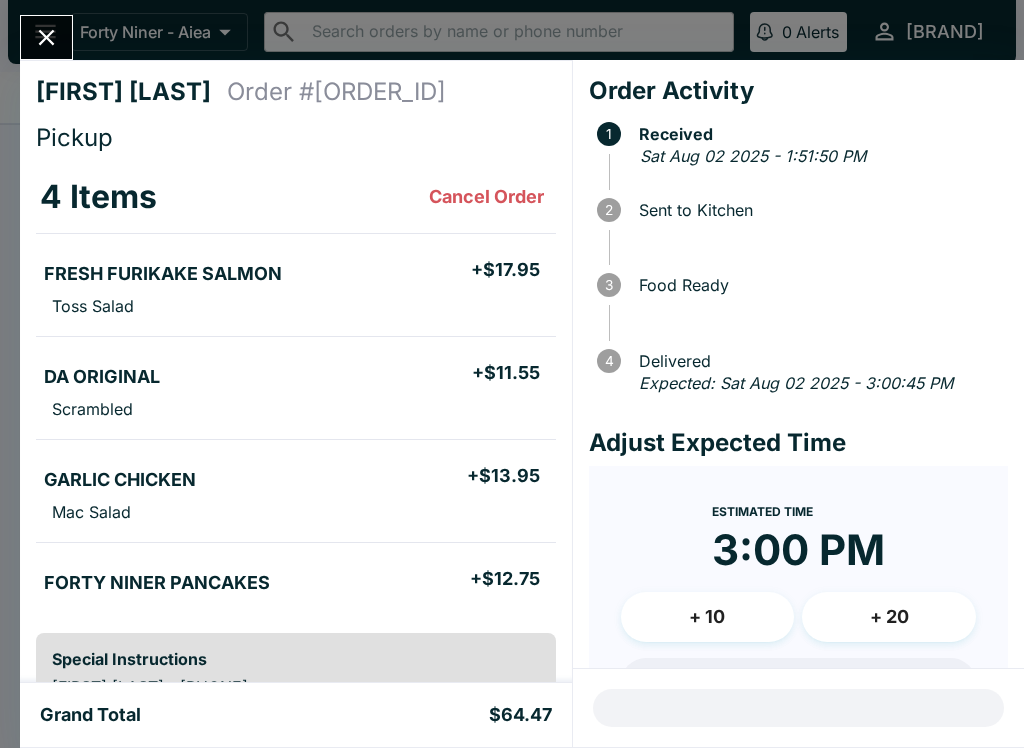 click 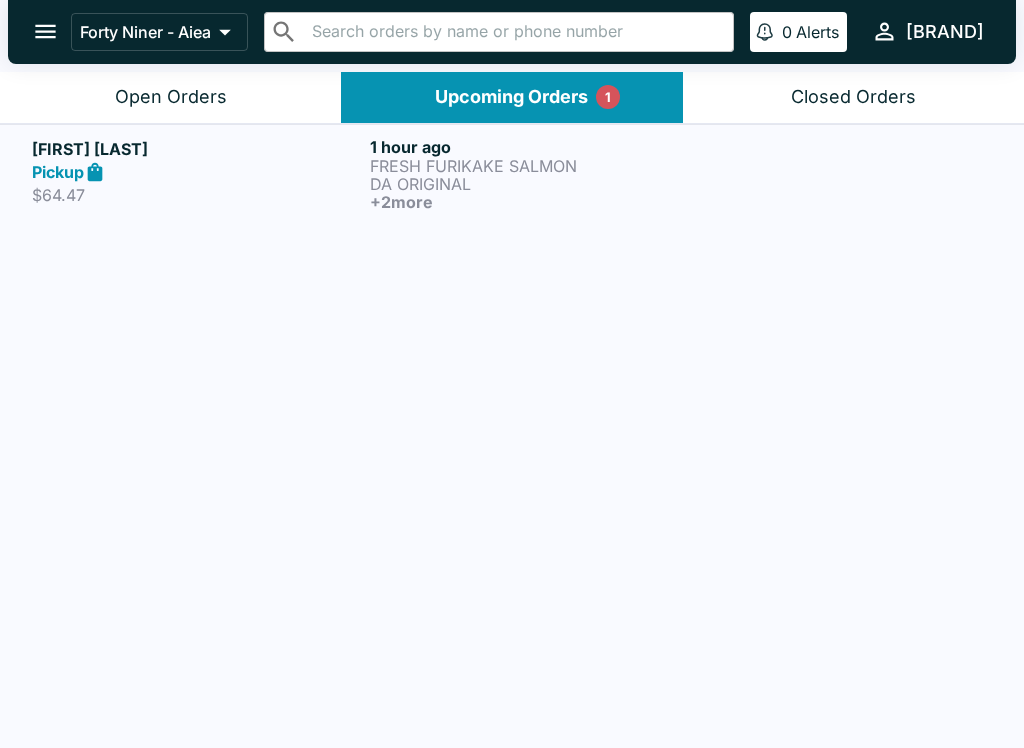 click on "[FIRST] [LAST] Pickup $[PRICE] [TIME] FRESH FURIKAKE SALMON DA ORIGINAL  + 2  more" at bounding box center [512, 173] 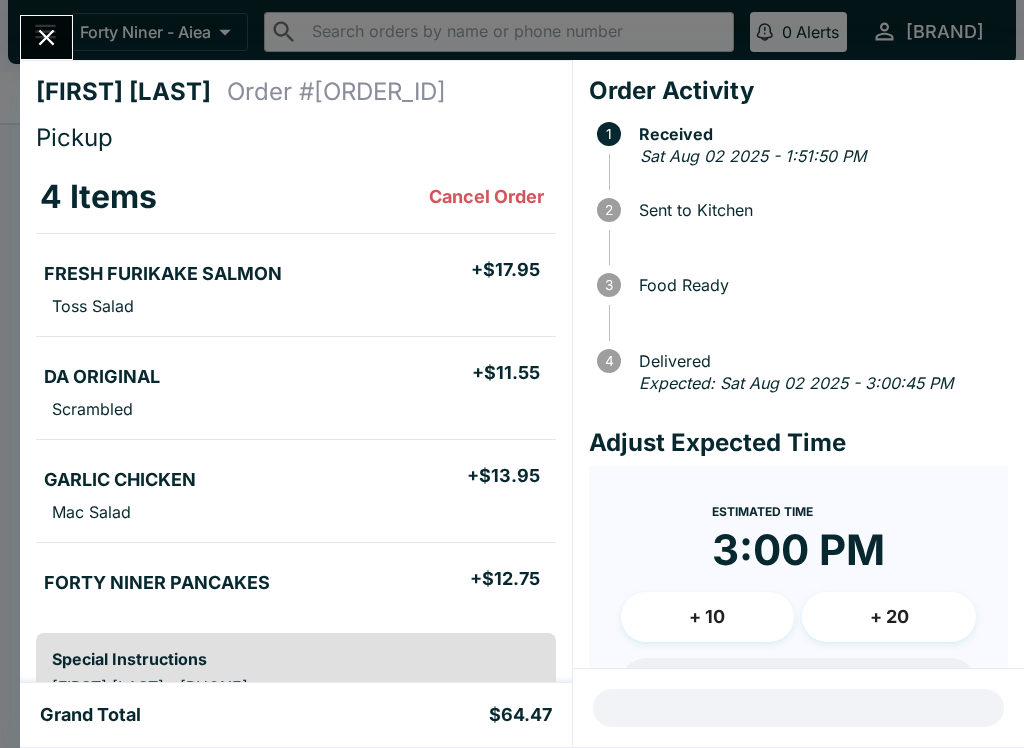 click 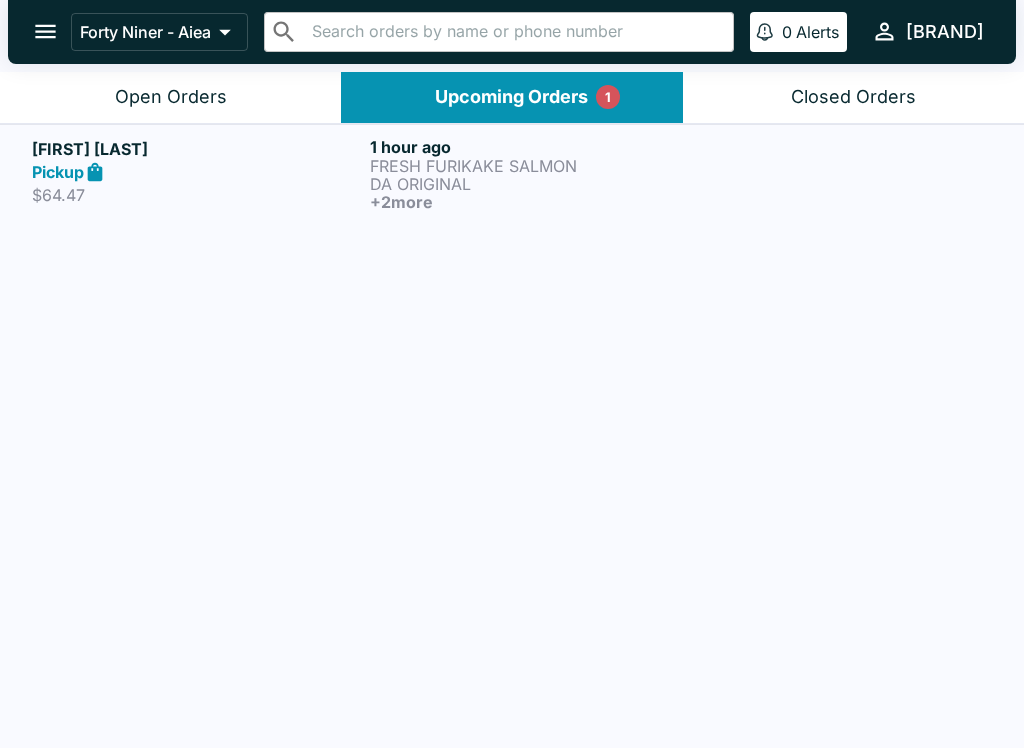 click on "Open Orders" at bounding box center (171, 97) 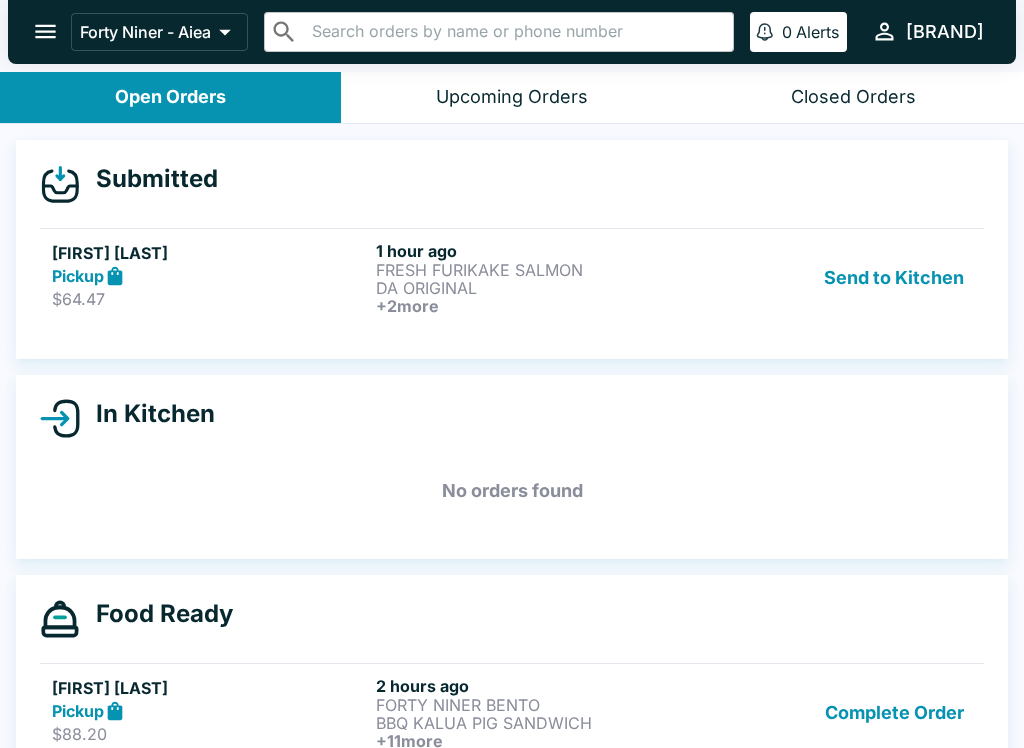click on "[FIRST] [LAST] Pickup $[PRICE] [TIME] FRESH FURIKAKE SALMON DA ORIGINAL + 2 more Send to Kitchen" at bounding box center (512, 277) 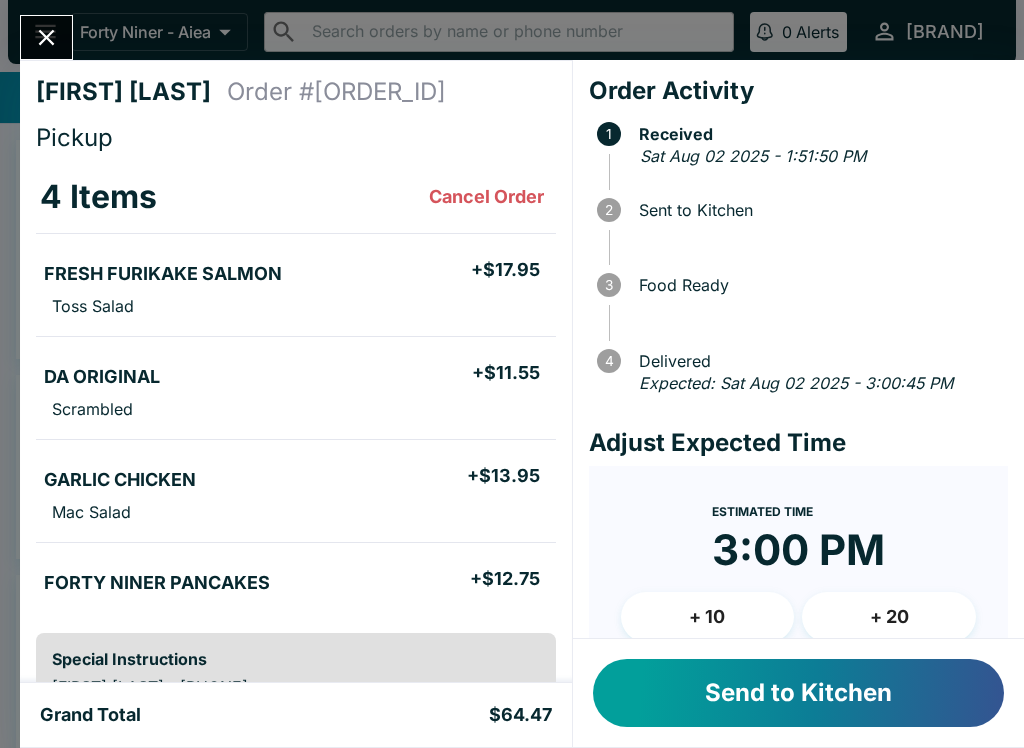 click on "Send to Kitchen" at bounding box center (798, 693) 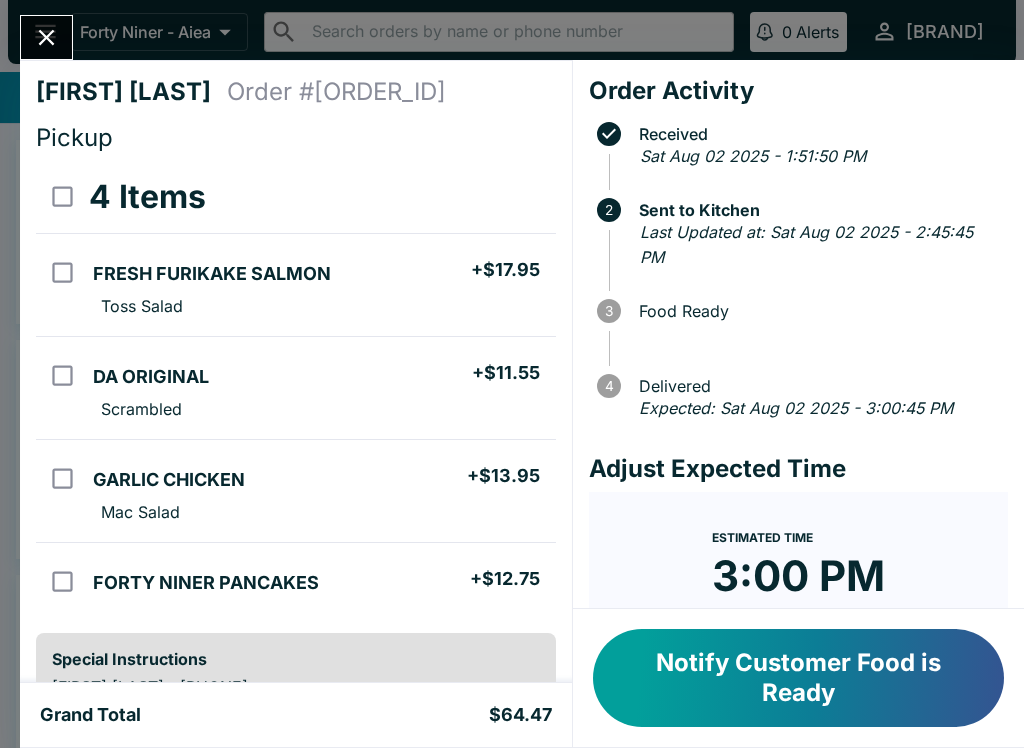 click 